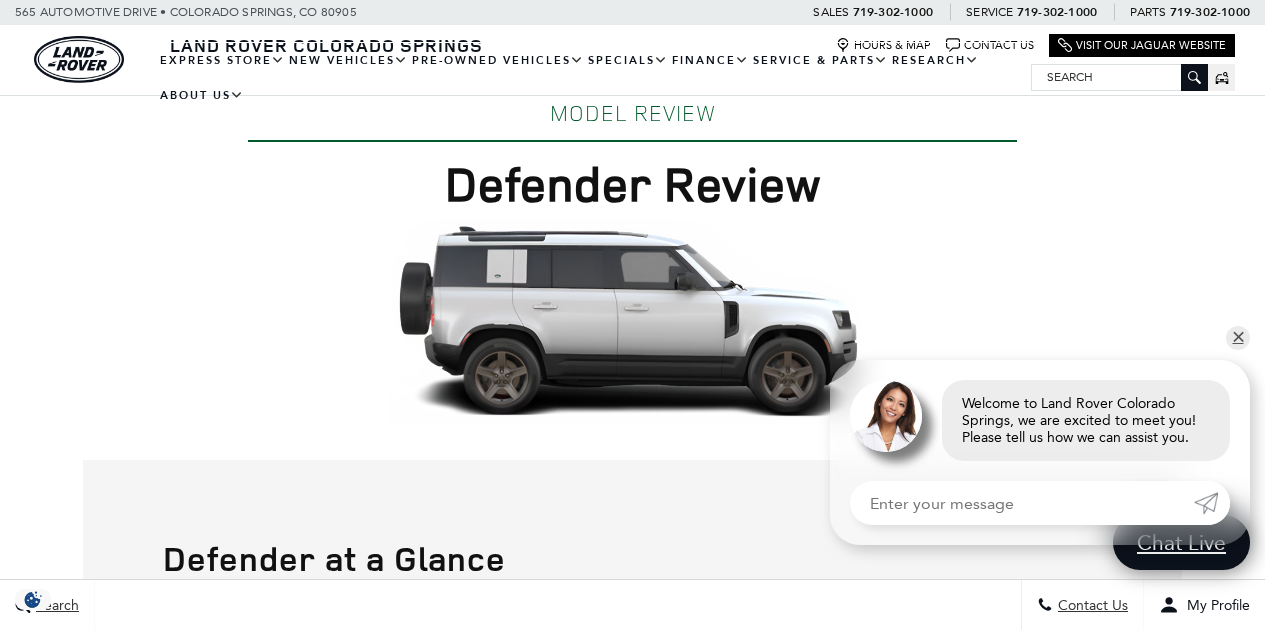 scroll, scrollTop: 0, scrollLeft: 0, axis: both 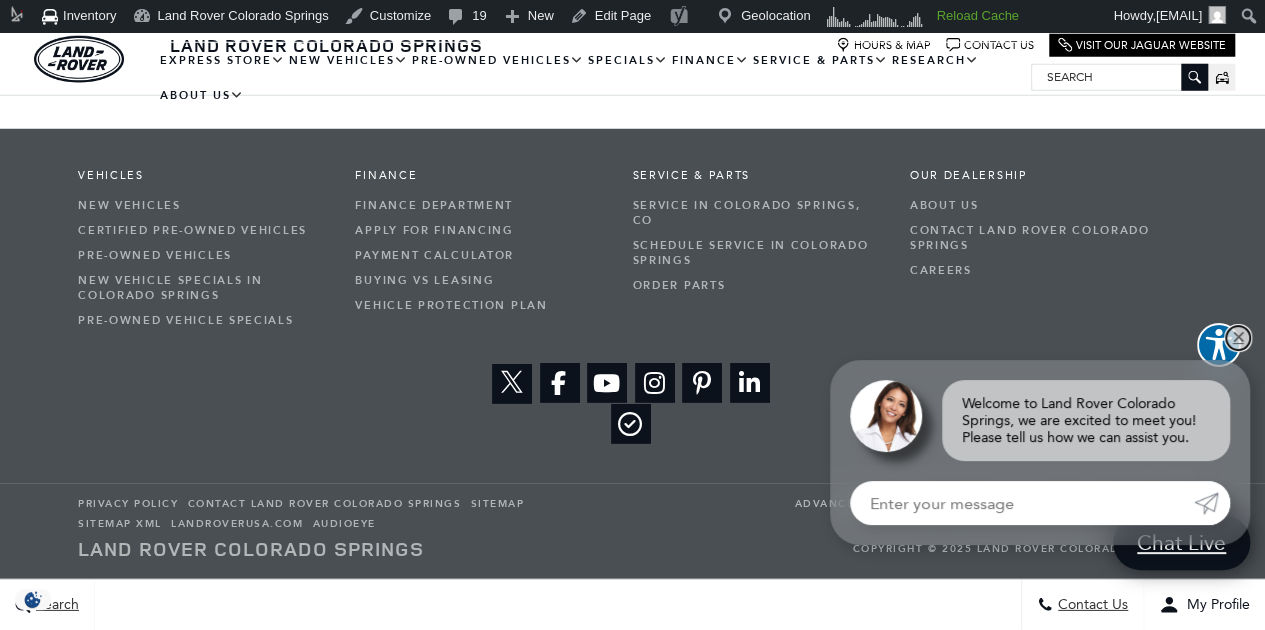 click on "✕" at bounding box center (1238, 338) 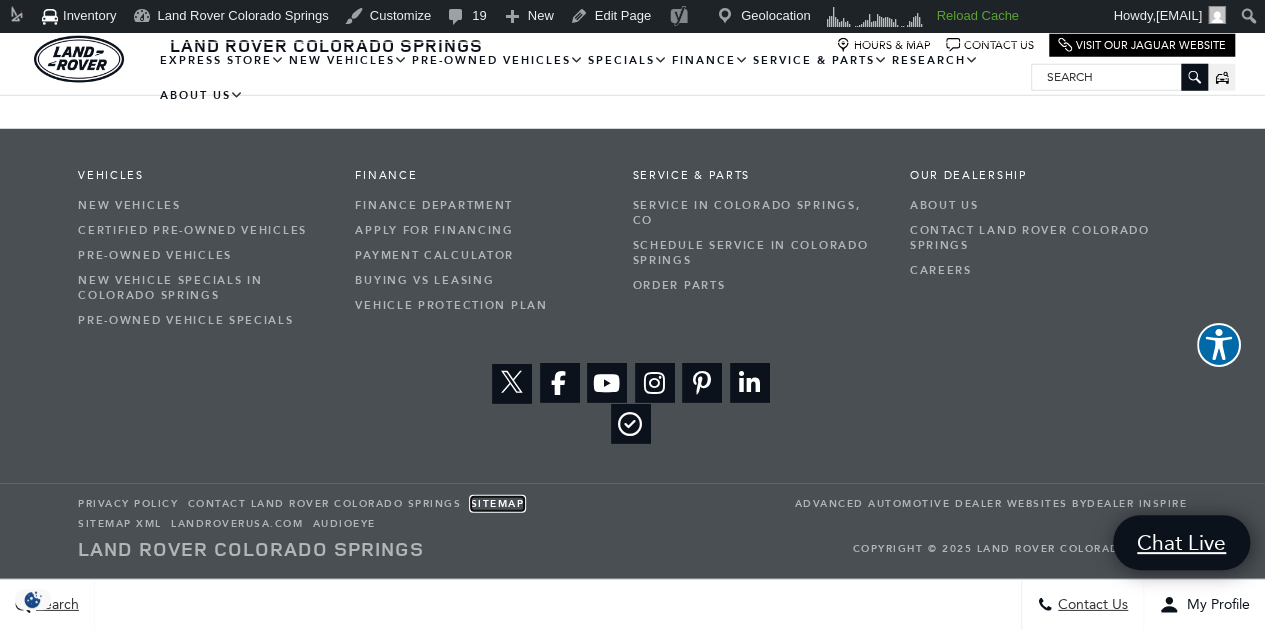 click on "Sitemap" at bounding box center [498, 504] 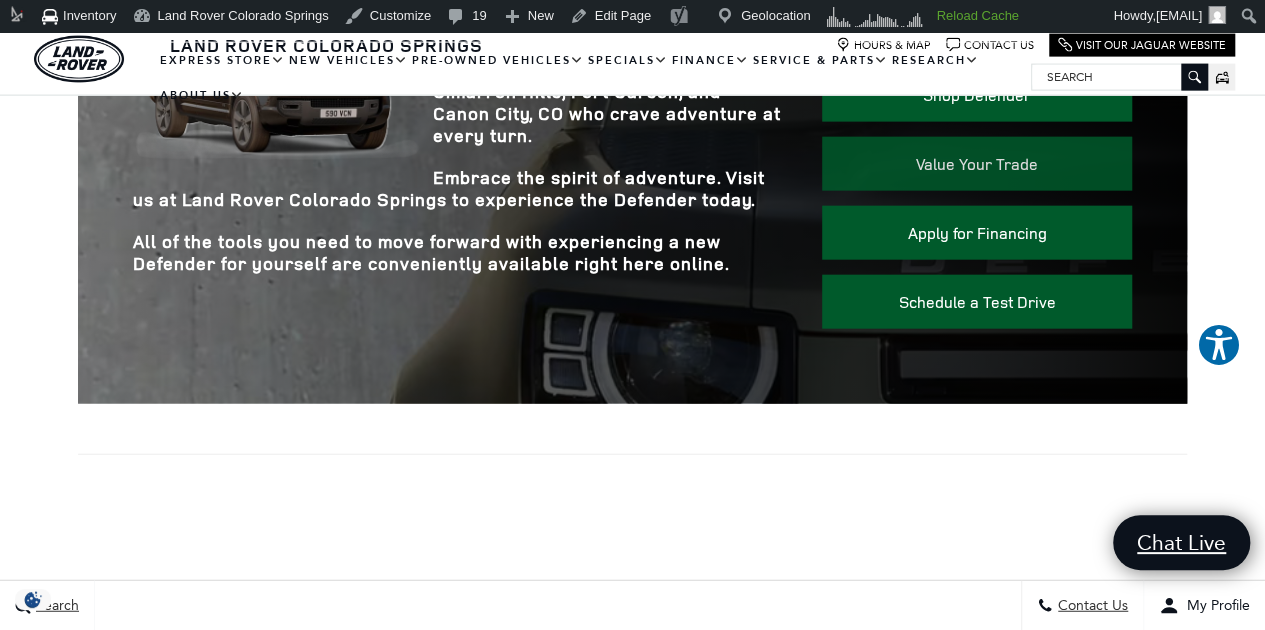 scroll, scrollTop: 2162, scrollLeft: 0, axis: vertical 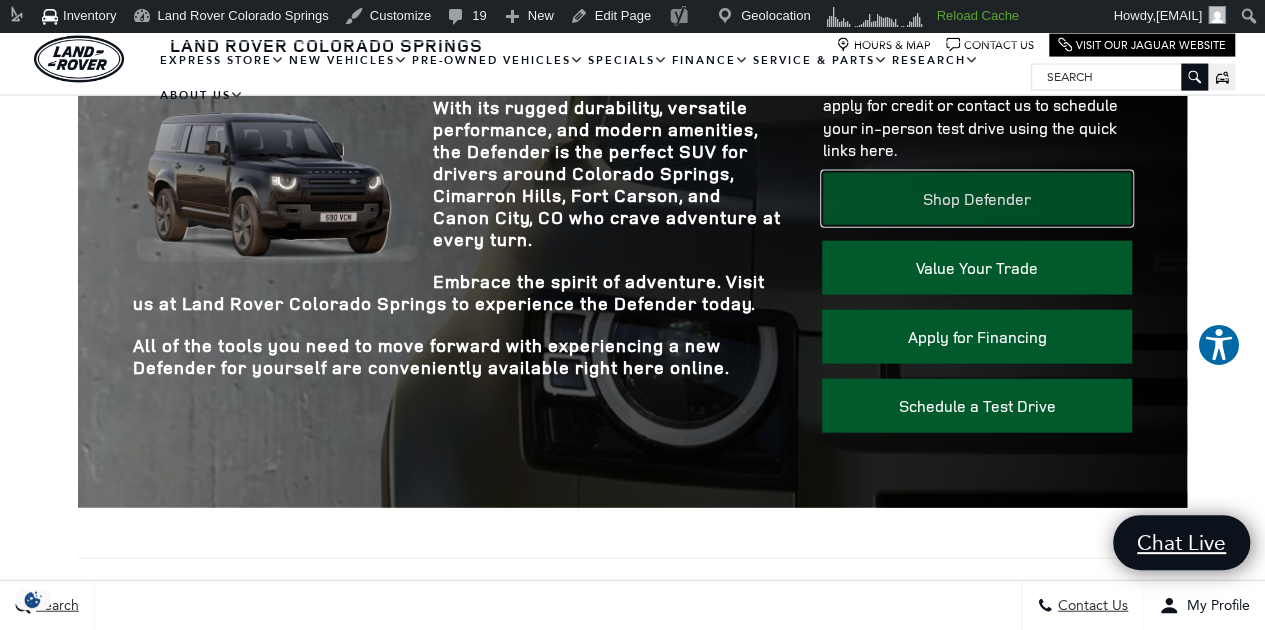 click on "Shop Defender" at bounding box center (976, 199) 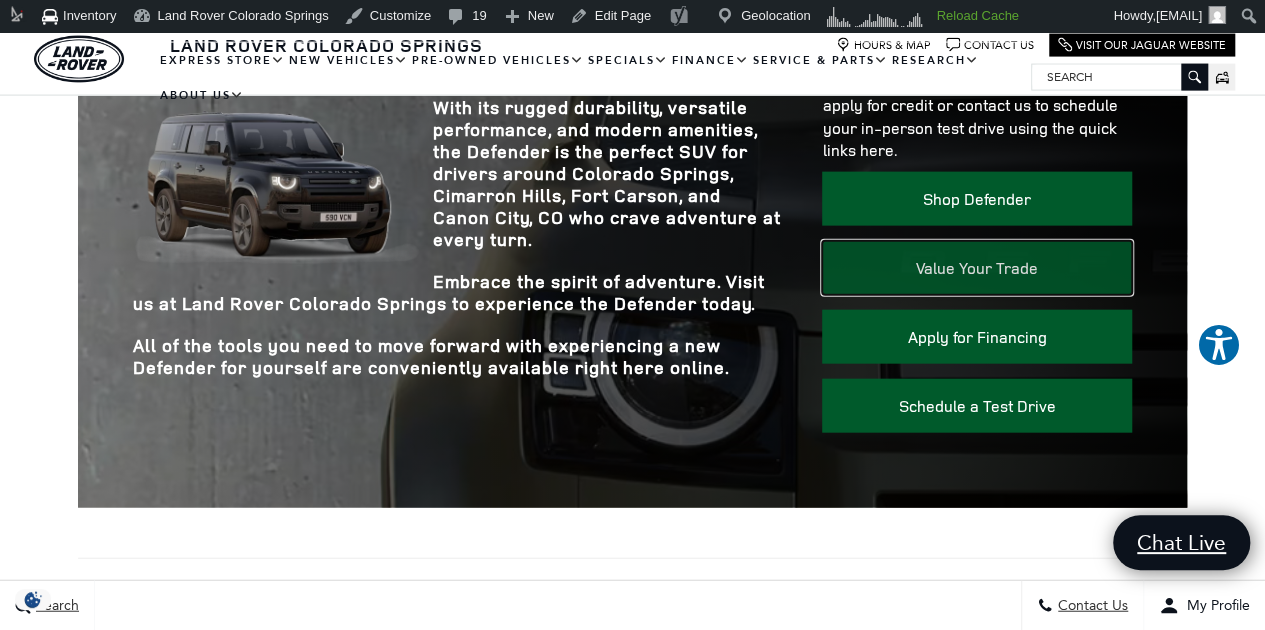 click on "Value Your Trade" at bounding box center [976, 268] 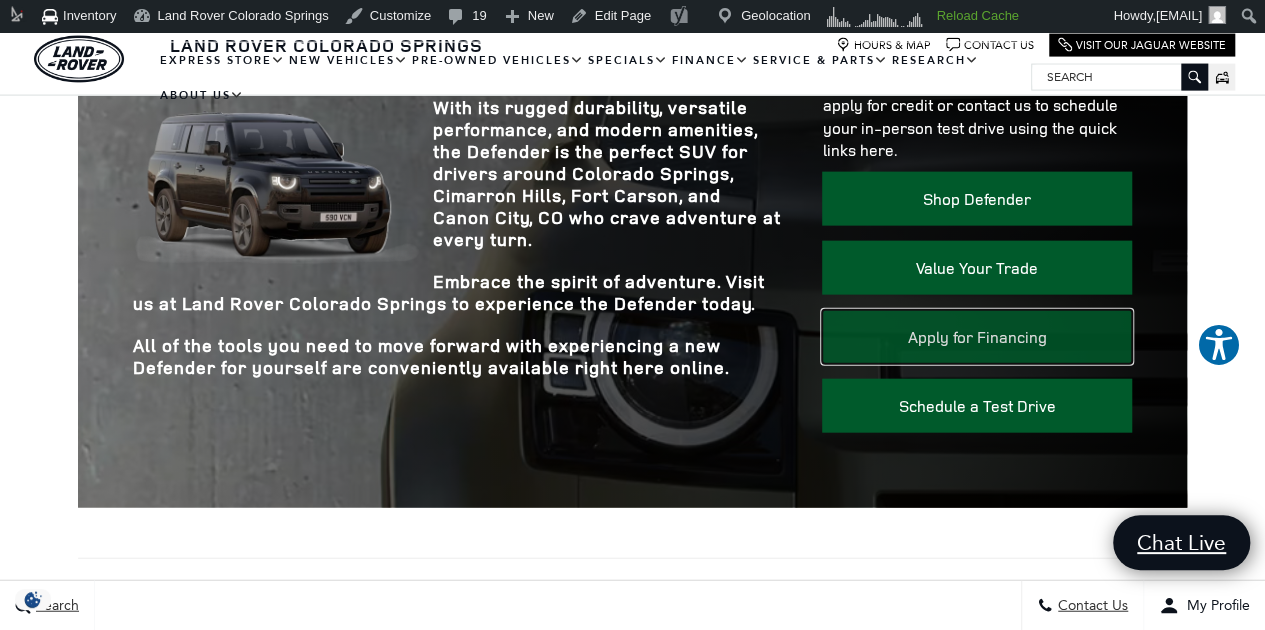 click on "Apply for Financing" at bounding box center [976, 337] 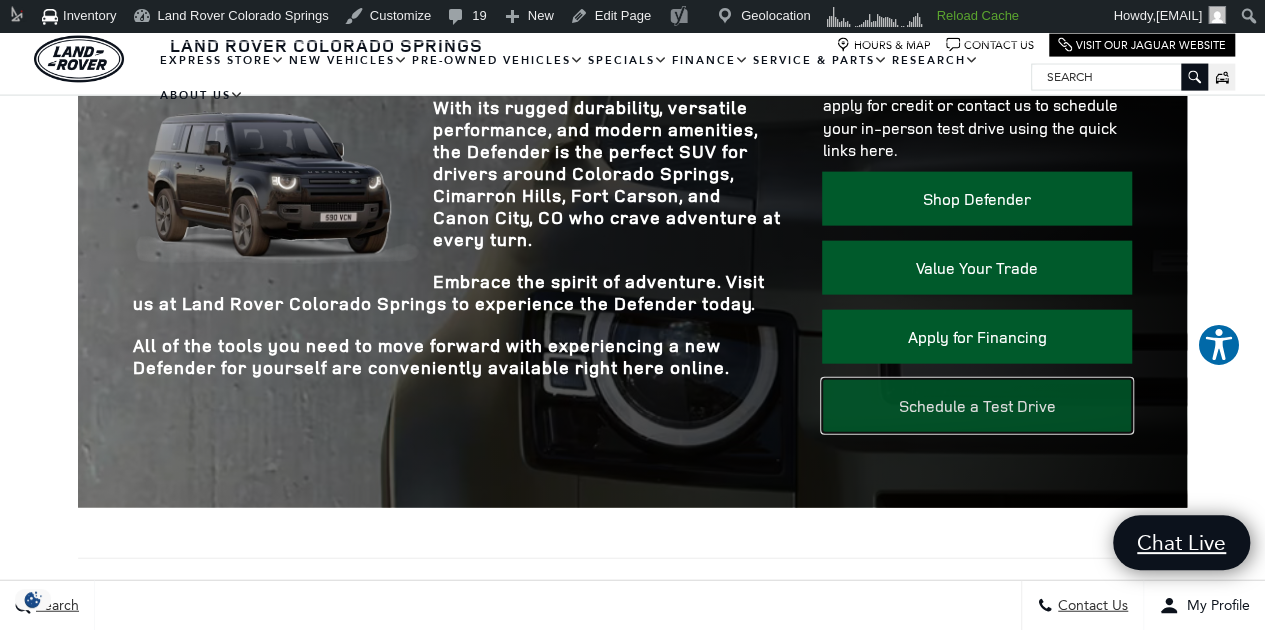 click on "Schedule a Test Drive" at bounding box center (976, 406) 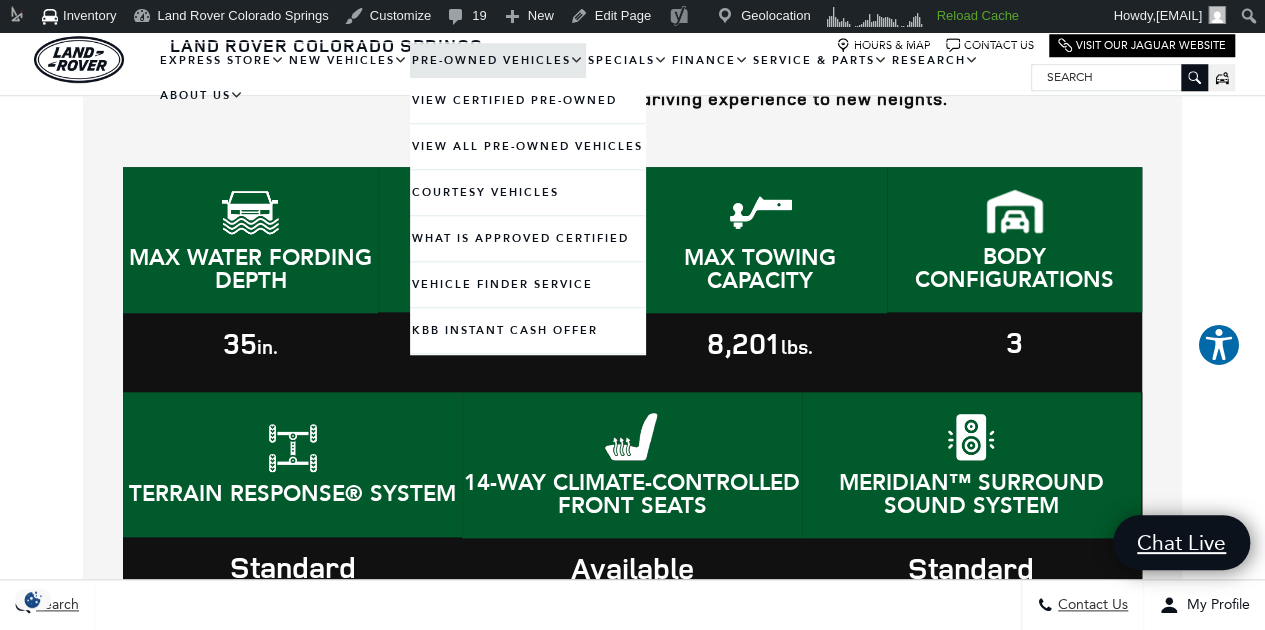 scroll, scrollTop: 762, scrollLeft: 0, axis: vertical 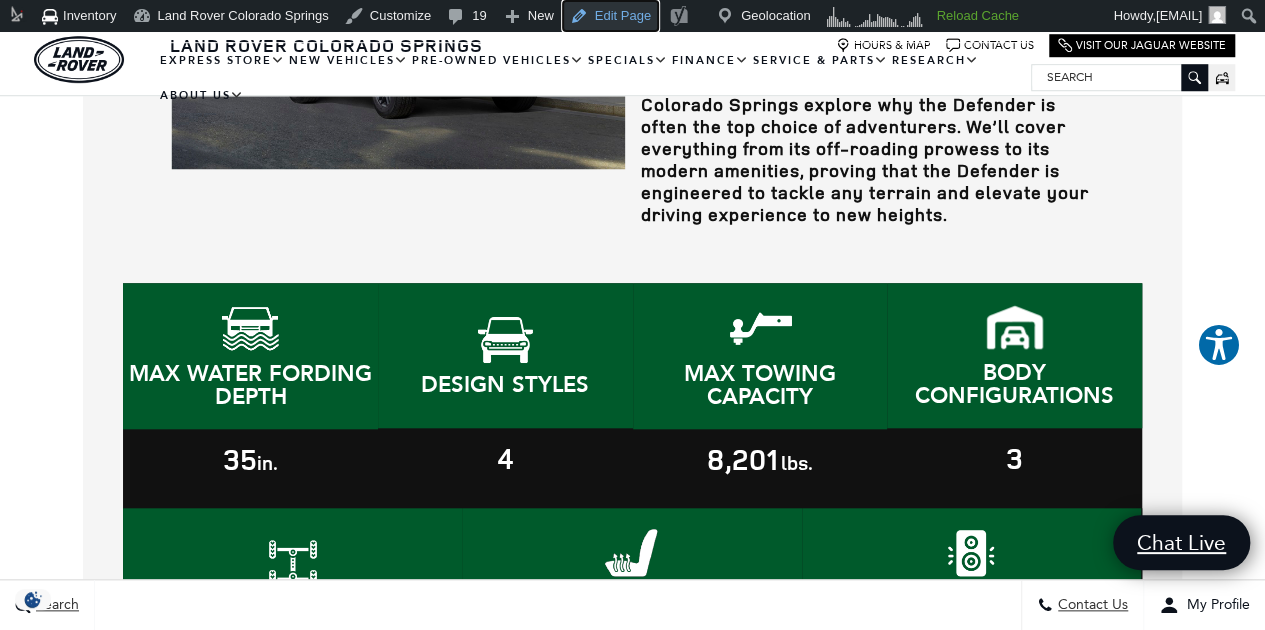 click on "Edit Page" at bounding box center (610, 16) 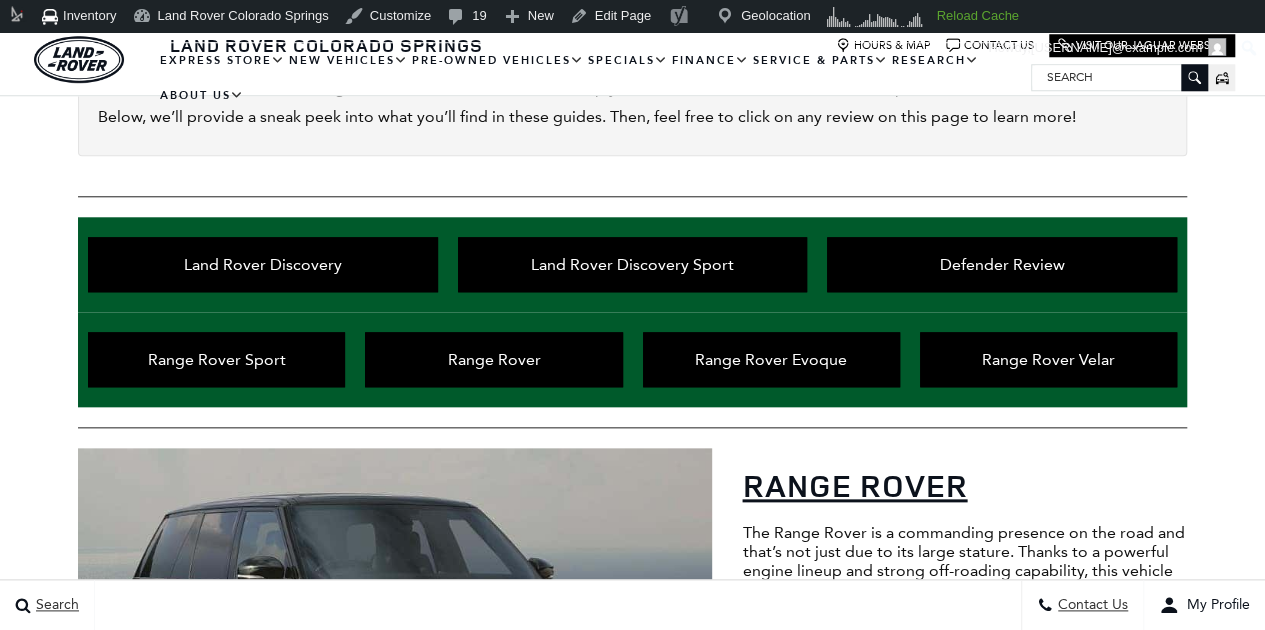 scroll, scrollTop: 900, scrollLeft: 0, axis: vertical 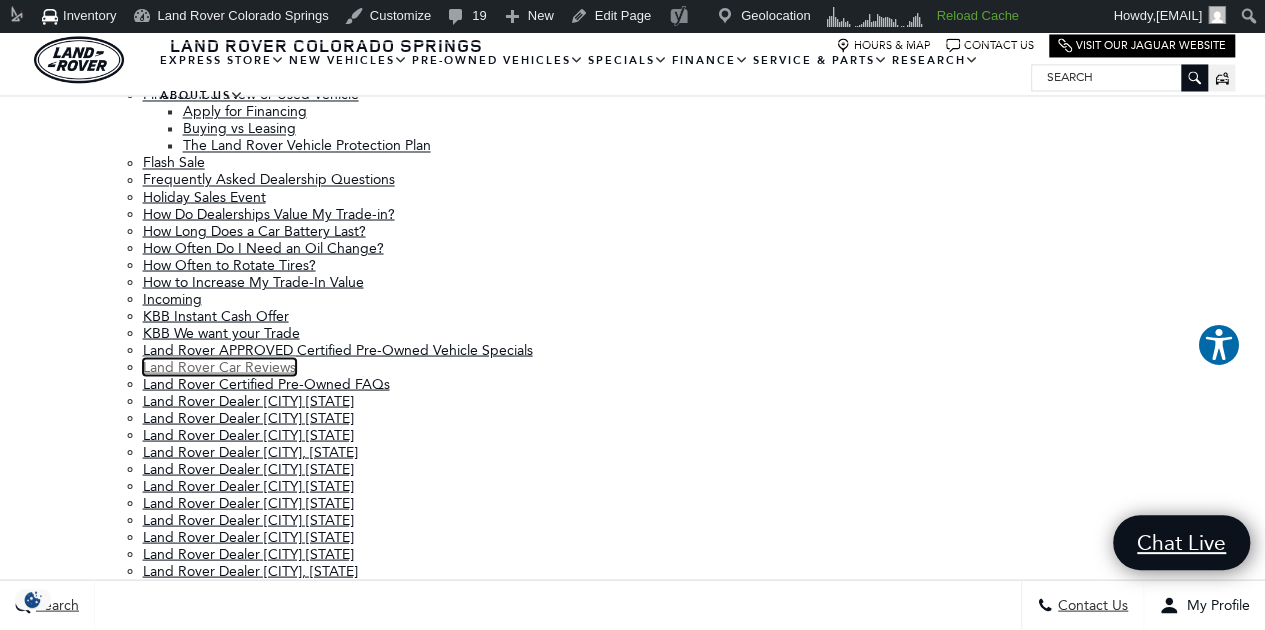 click on "Land Rover Car Reviews" at bounding box center (219, 366) 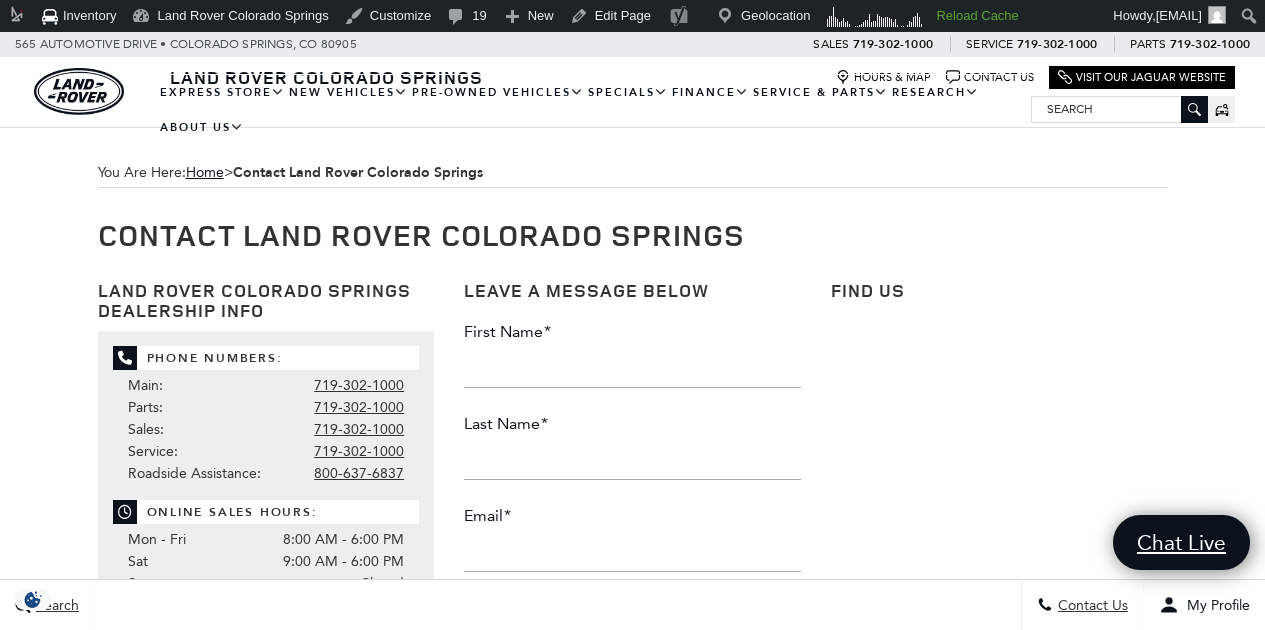 scroll, scrollTop: 0, scrollLeft: 0, axis: both 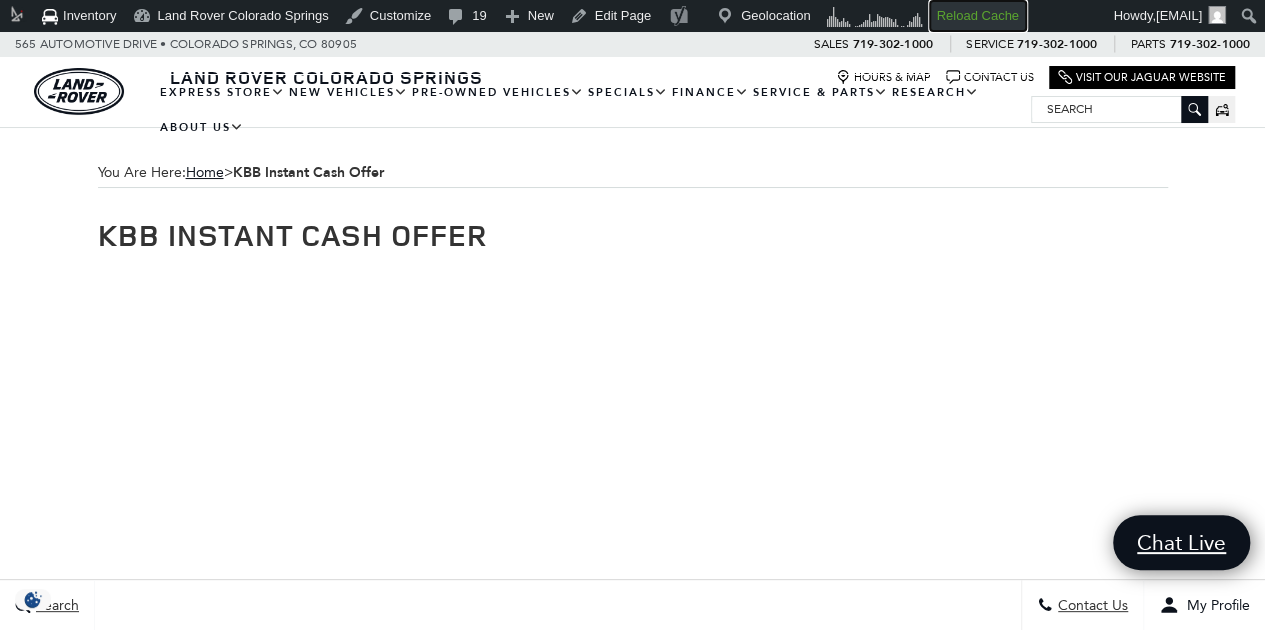 click on "Reload Cache" at bounding box center (977, 15) 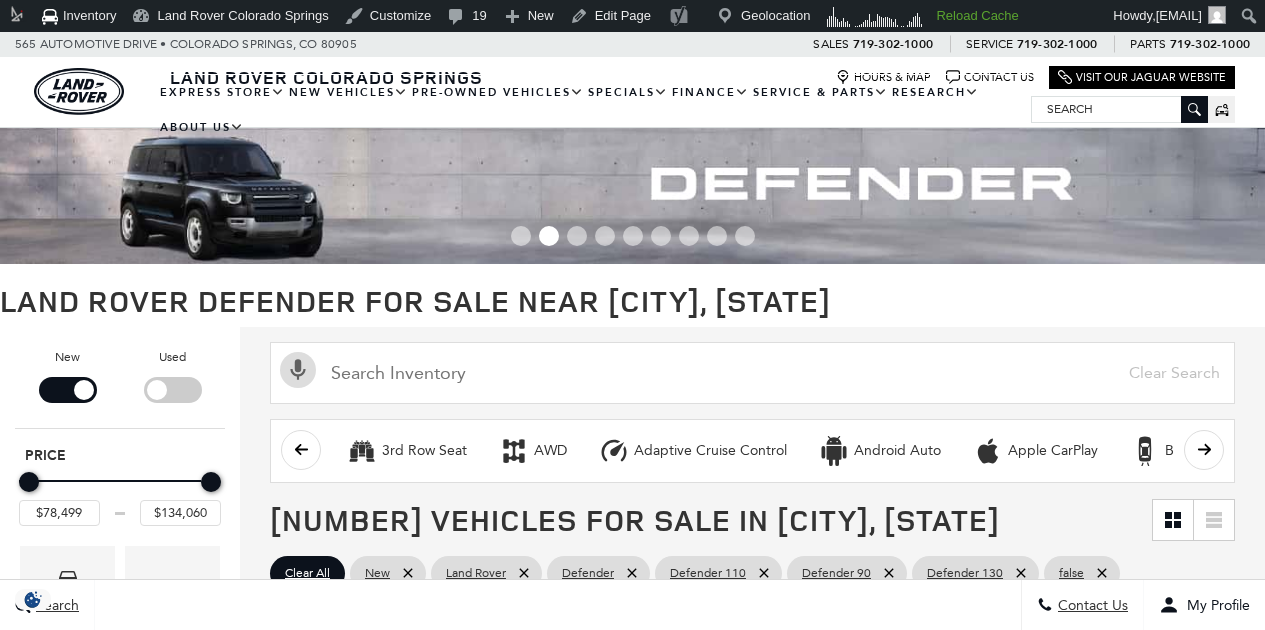 scroll, scrollTop: 0, scrollLeft: 0, axis: both 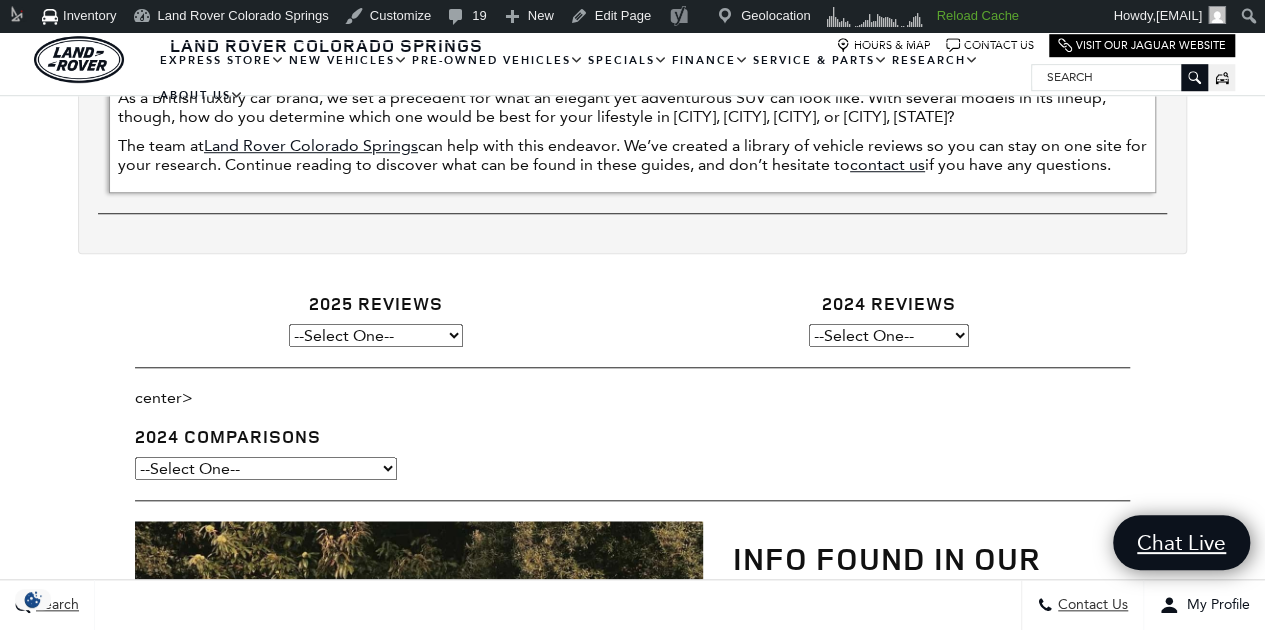 click on "2025 Reviews
--Select One--
Discovery
Discovery Sport
Range Rover
Range Rover Evoque
Range Rover Velar
2024 Reviews
--Select One--
Range Rover Sport
center>
2024 Comparisons
--Select One--
Defender vs. Ford Bronco
Defender vs. Jeep Wrangler
Defender vs. Toyota Land Cruiser" at bounding box center (632, 397) 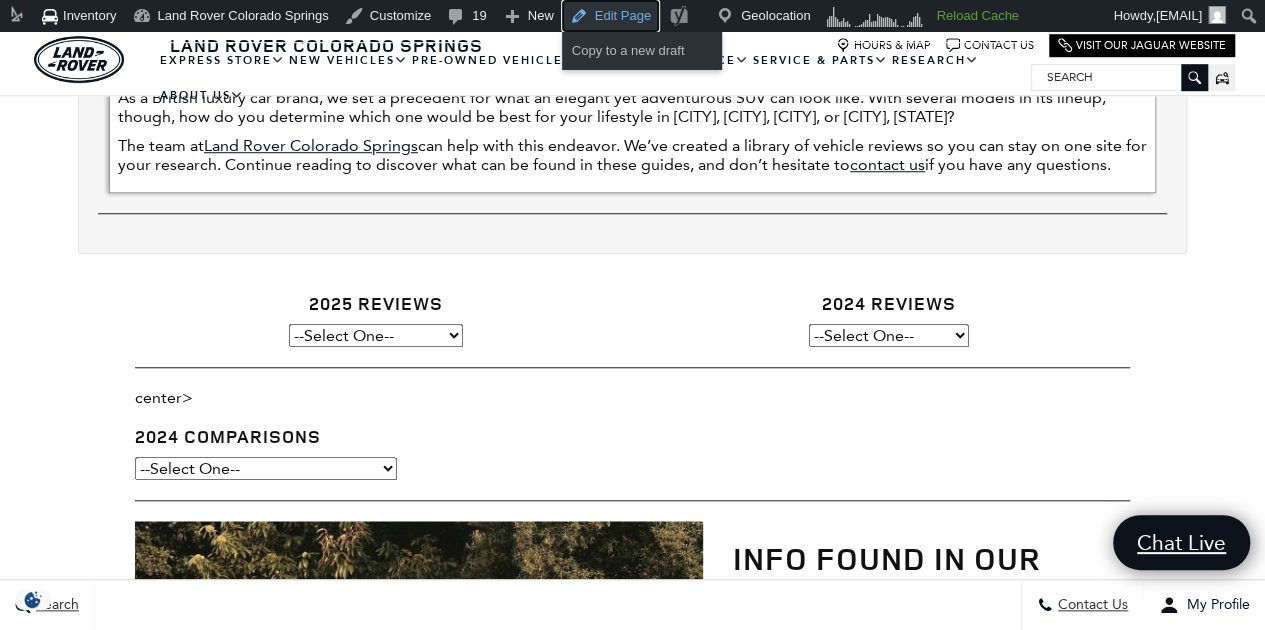 click on "Edit Page" at bounding box center (610, 16) 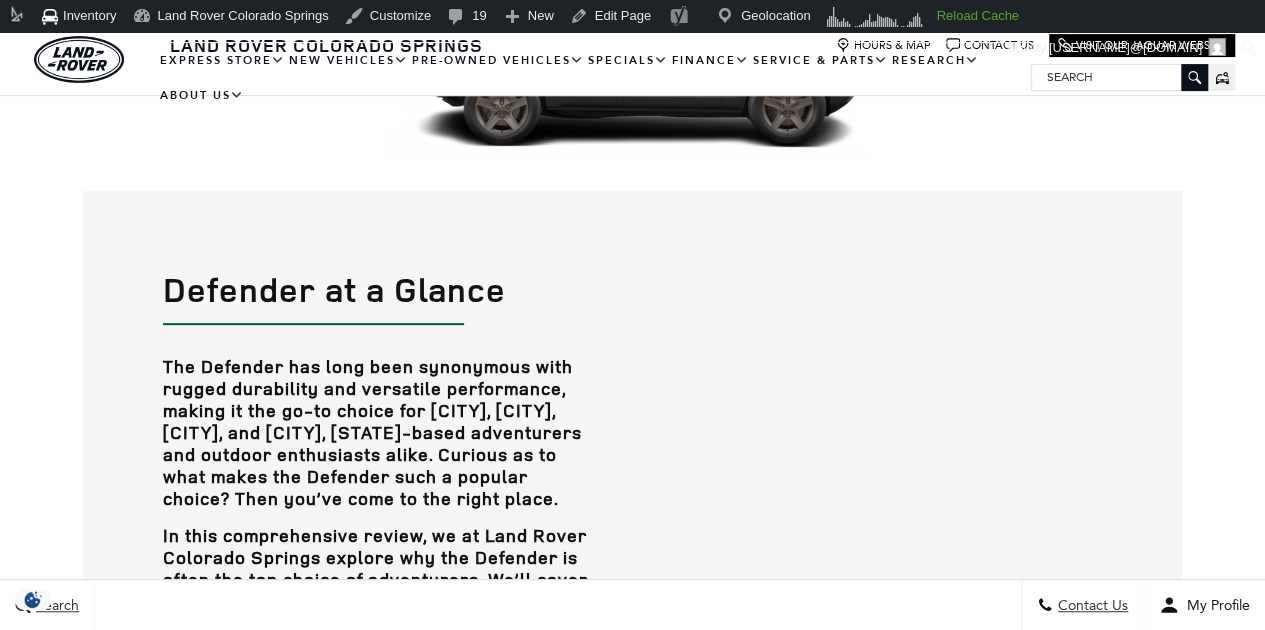 scroll, scrollTop: 0, scrollLeft: 0, axis: both 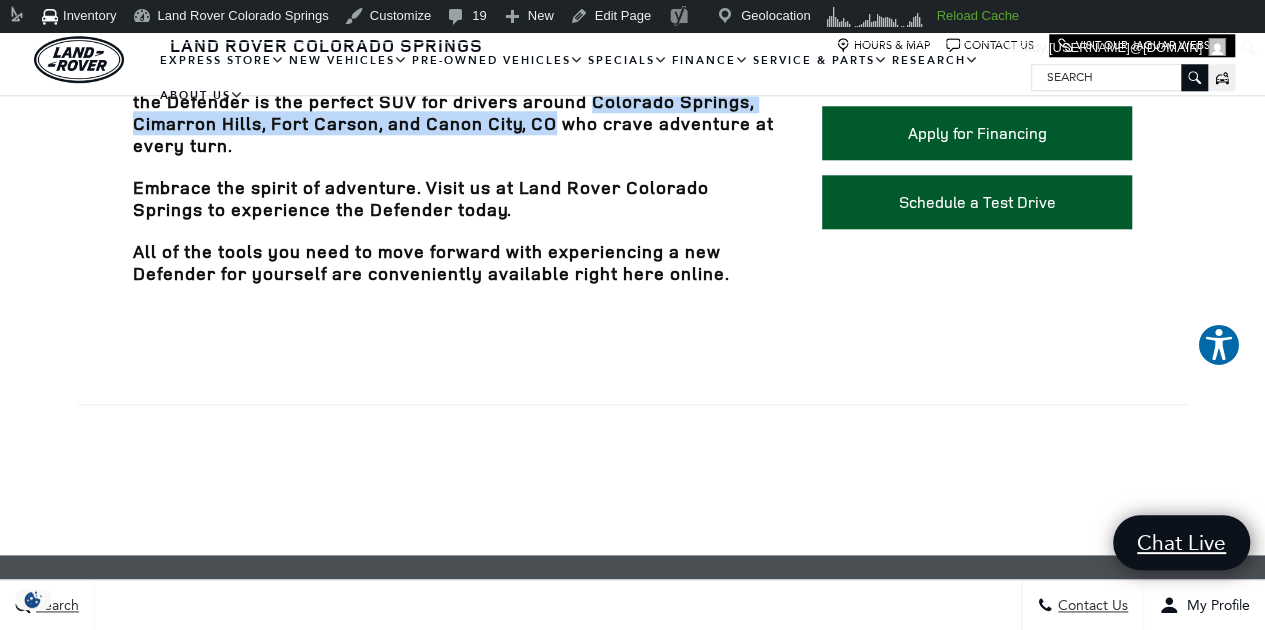 drag, startPoint x: 557, startPoint y: 139, endPoint x: 594, endPoint y: 121, distance: 41.14608 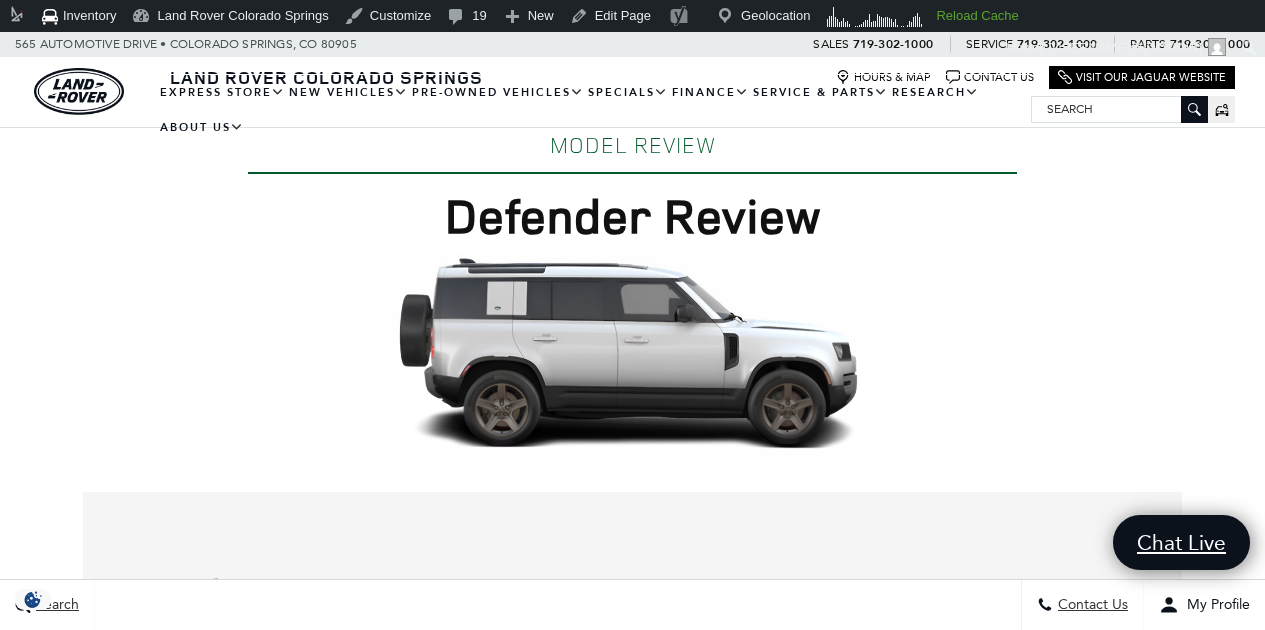scroll, scrollTop: 0, scrollLeft: 0, axis: both 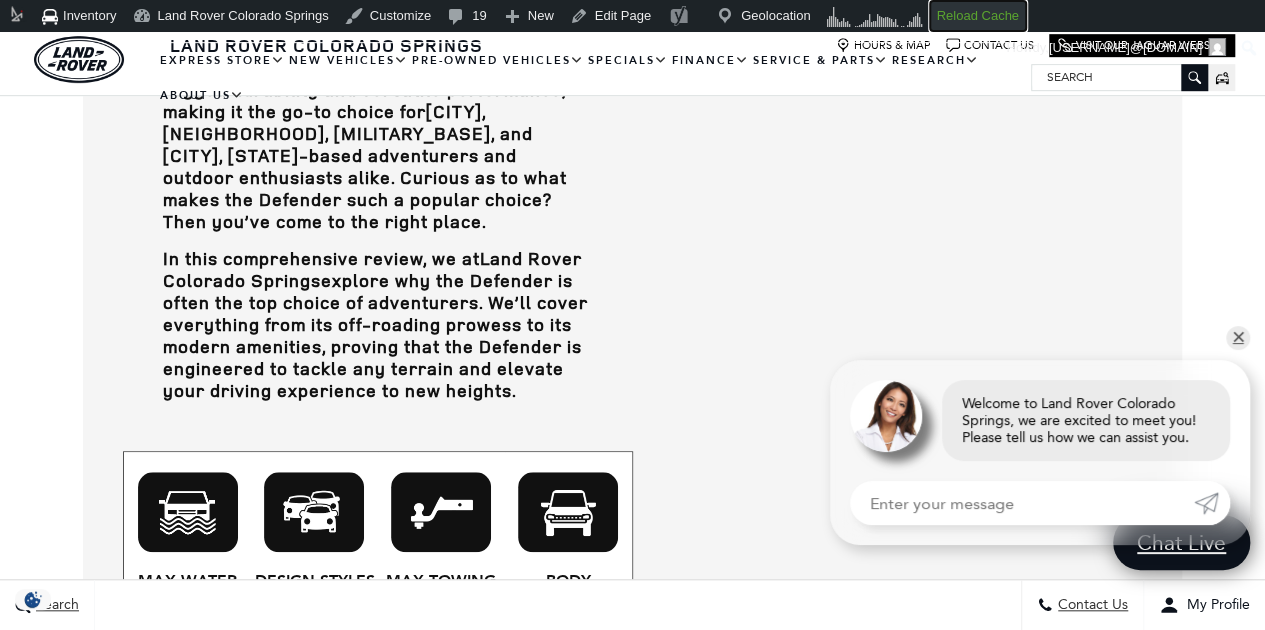 click on "Reload Cache" at bounding box center [977, 15] 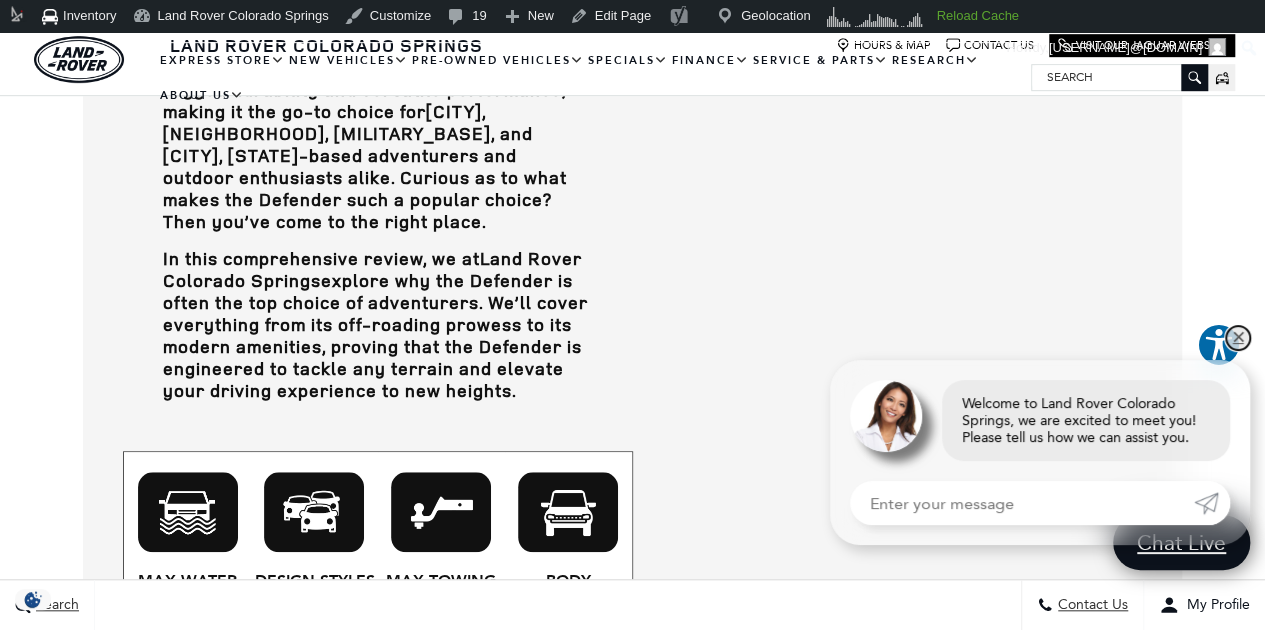 click on "✕" at bounding box center (1238, 338) 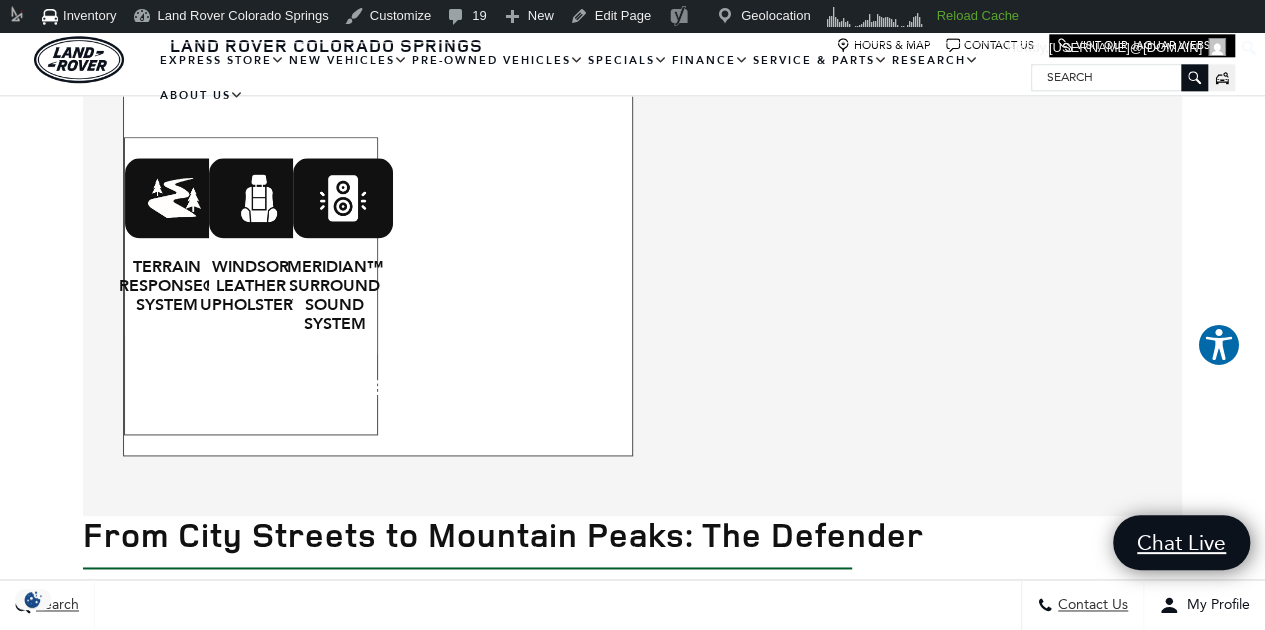 scroll, scrollTop: 1200, scrollLeft: 0, axis: vertical 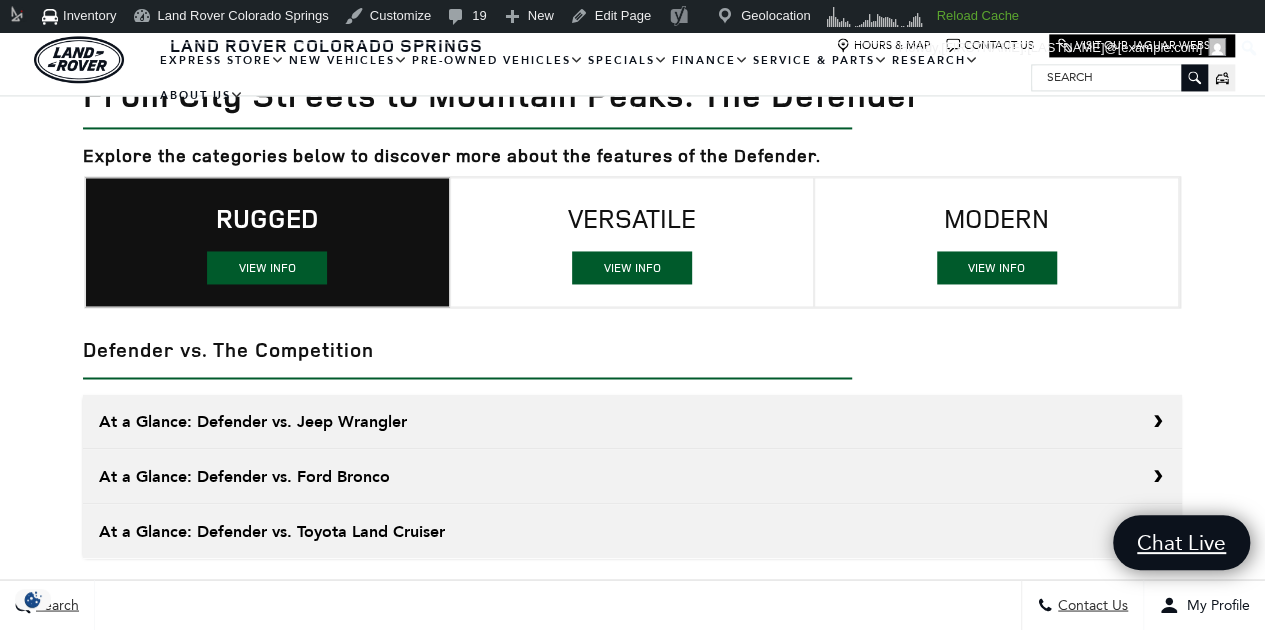 click on "RUGGED" at bounding box center (267, 218) 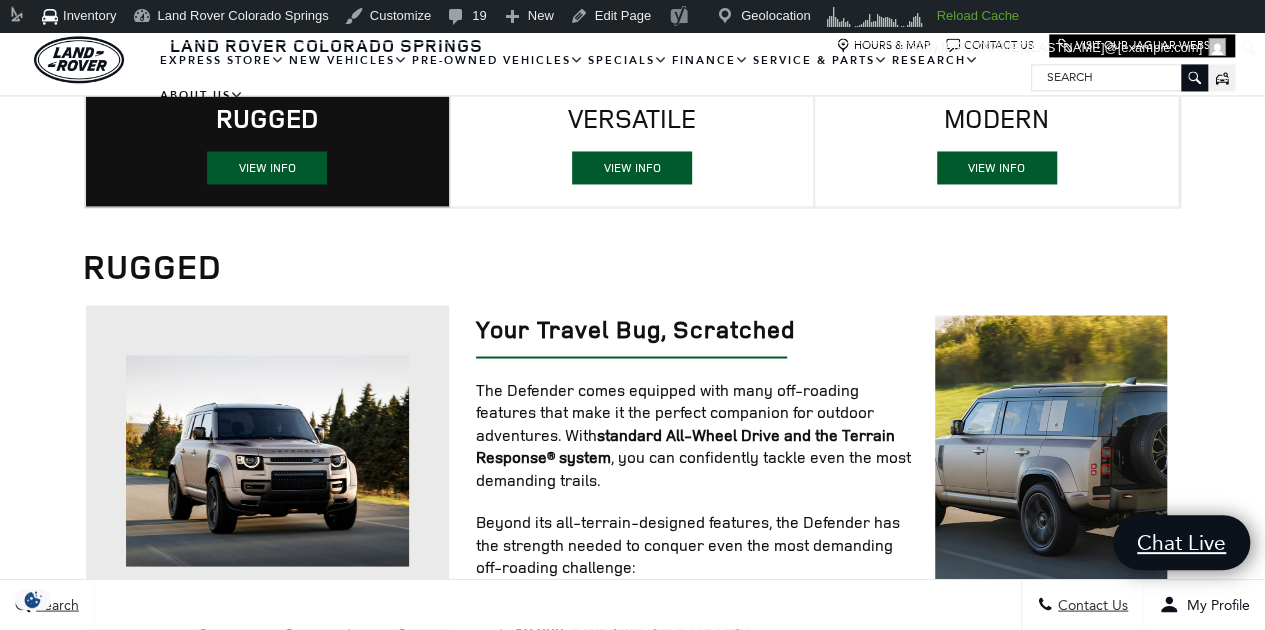 click on "From City Streets to Mountain Peaks: The Defender
Explore the categories below to discover more about the features of the Defender.
RUGGED
VIEW INFO
VERSATILE
VIEW INFO
MODERN
VIEW INFO
RUGGED
When you're behind the wheel of the Defender, you're ready to conquer any landscape with confidence. From sandy beaches to rocky cliffs, this SUV is built to perform just as well off-road as it does on the highway." at bounding box center [632, 651] 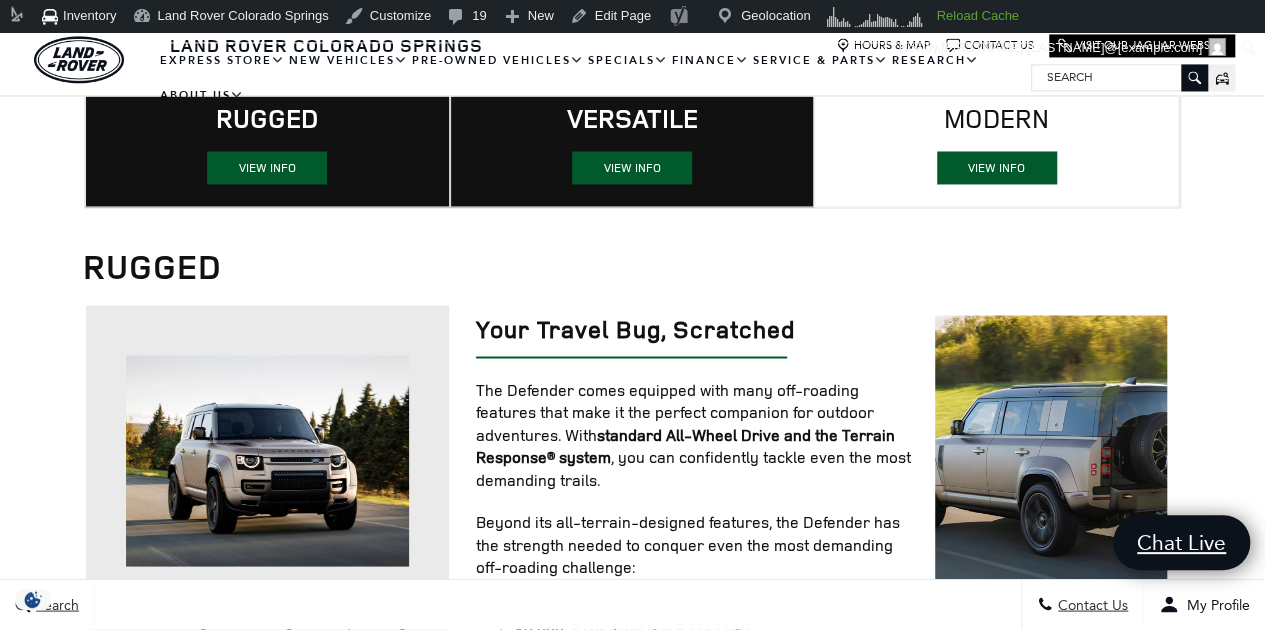 click on "VERSATILE
VIEW INFO" at bounding box center (632, 142) 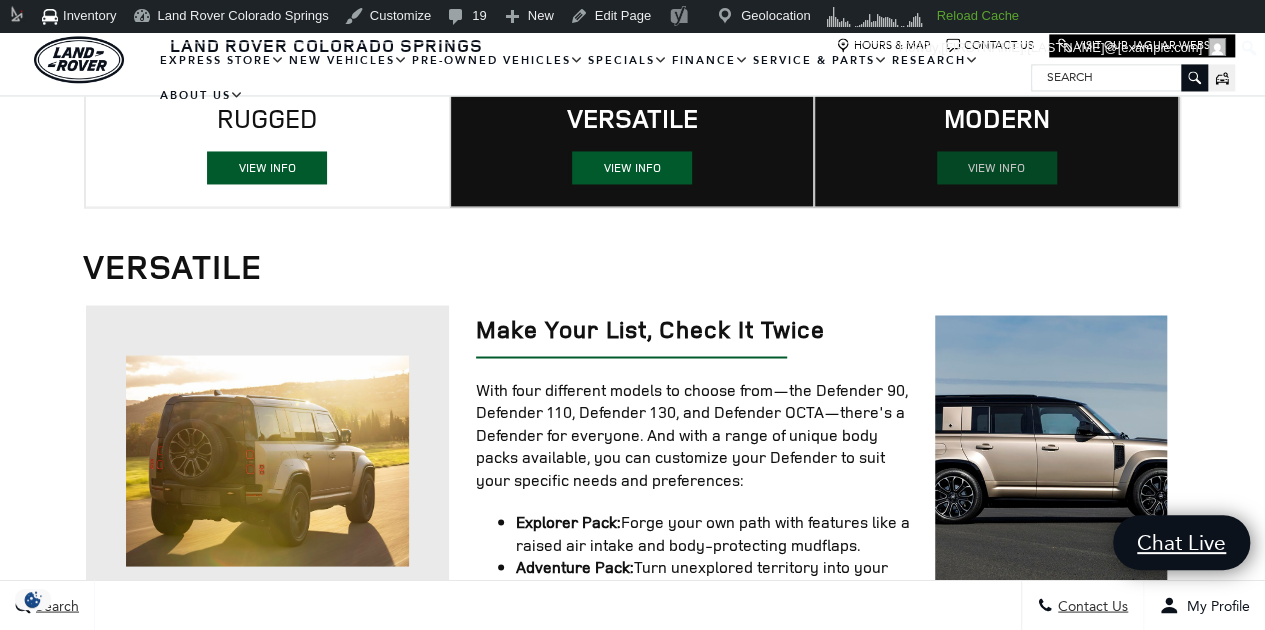 click on "VIEW INFO" at bounding box center [997, 167] 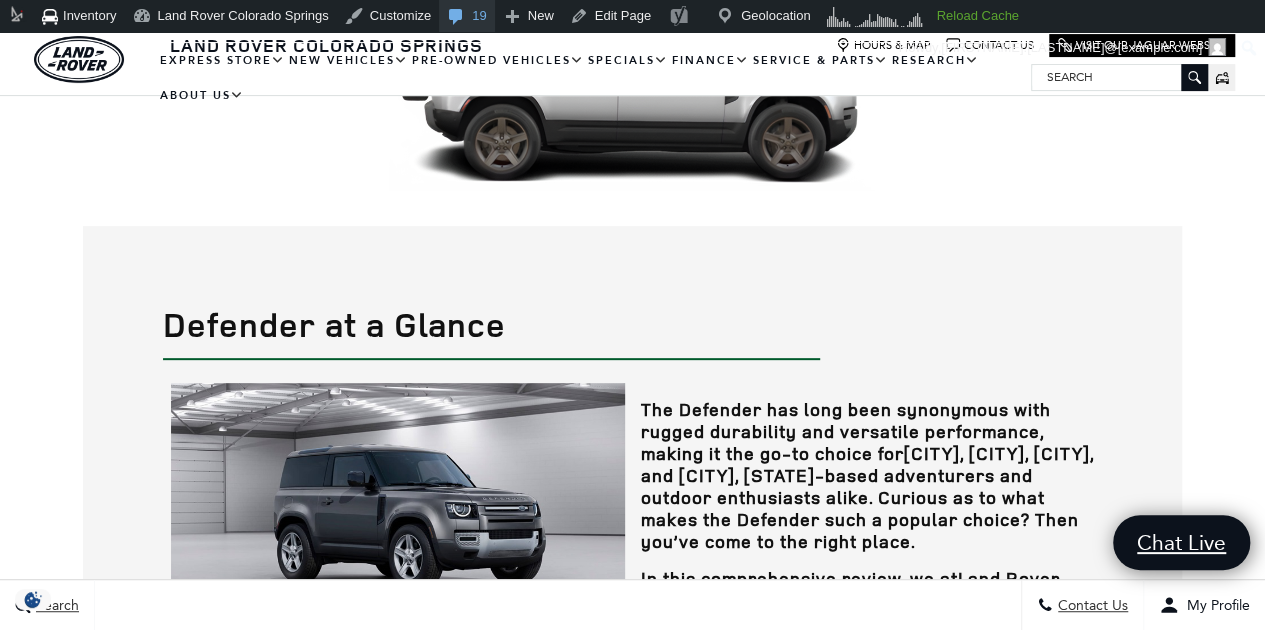 scroll, scrollTop: 200, scrollLeft: 0, axis: vertical 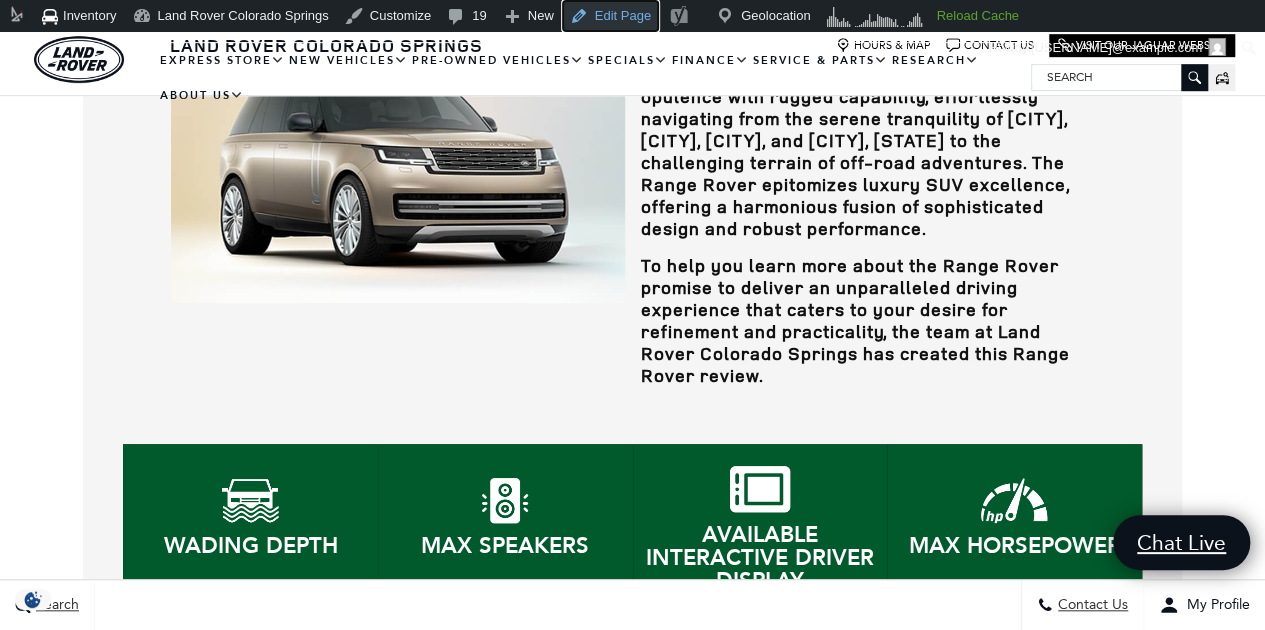 click on "Edit Page" at bounding box center (610, 16) 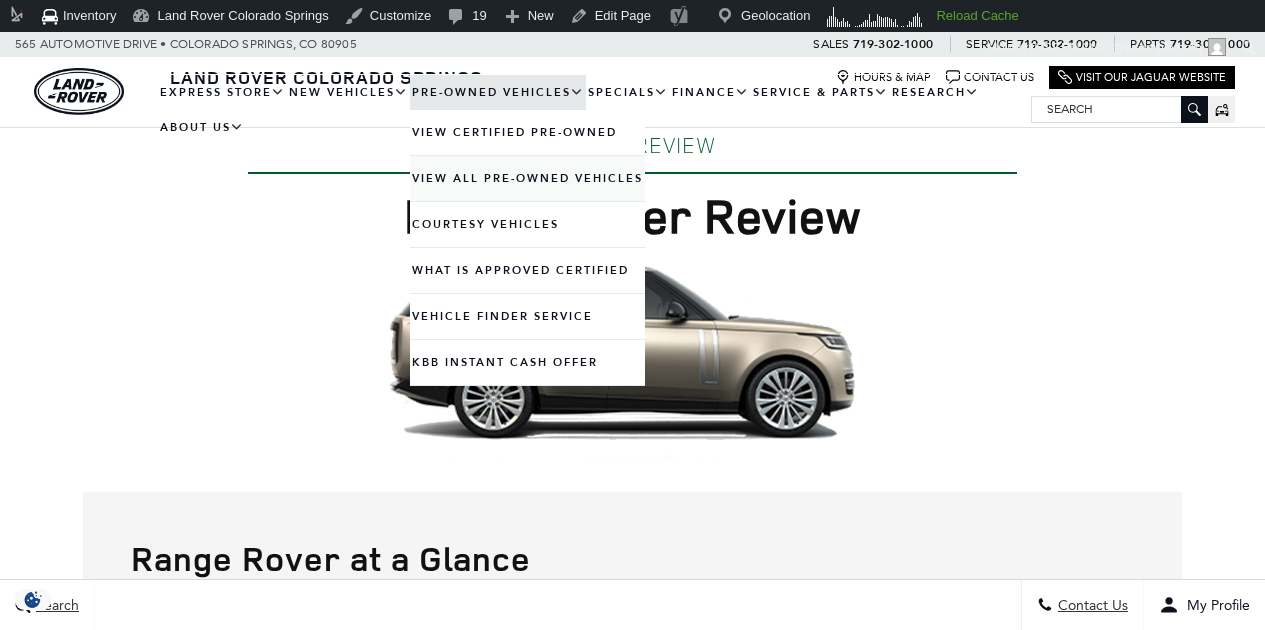 scroll, scrollTop: 0, scrollLeft: 0, axis: both 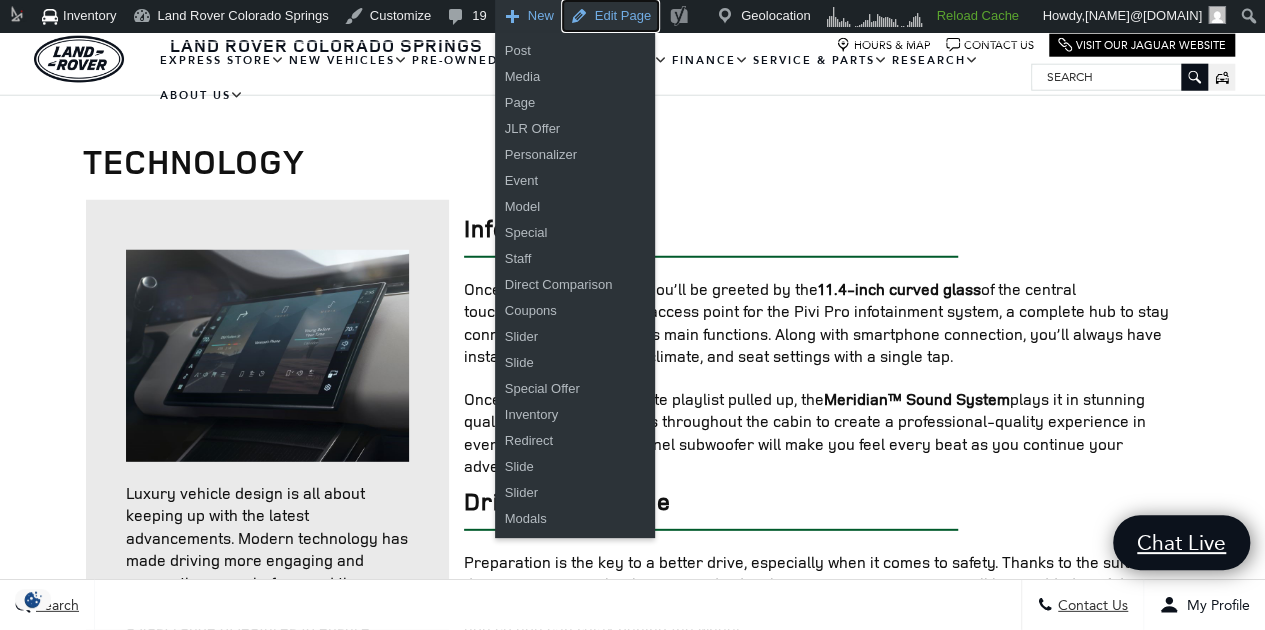 click on "Edit Page" at bounding box center (610, 16) 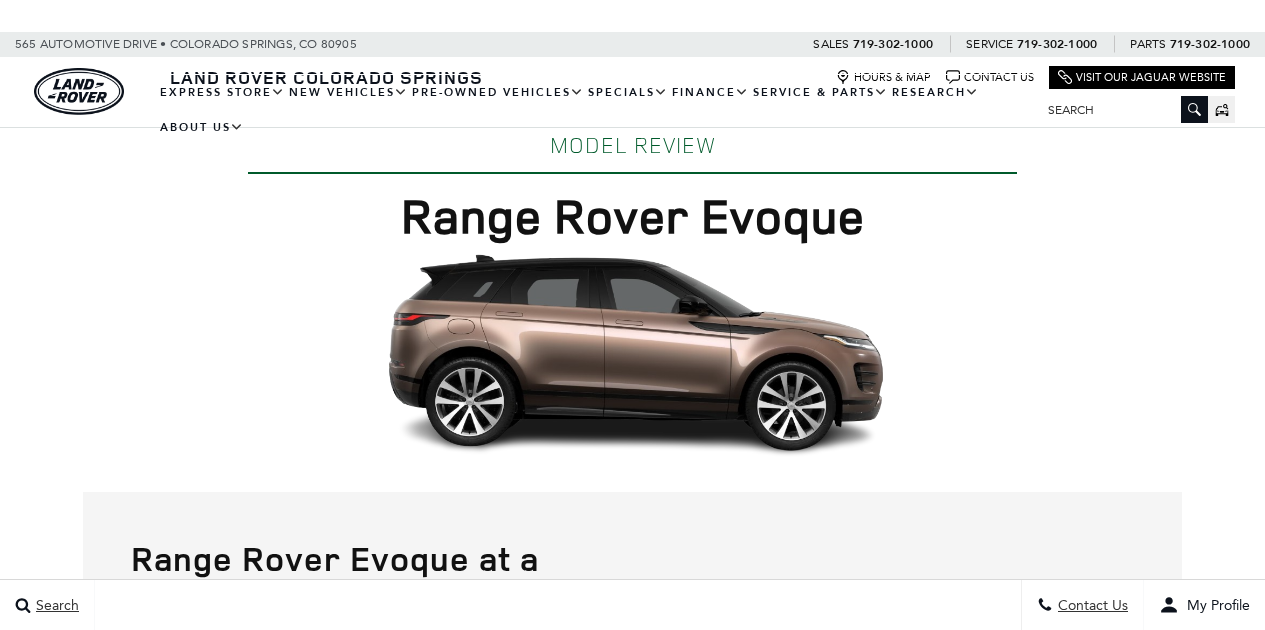 scroll, scrollTop: 0, scrollLeft: 0, axis: both 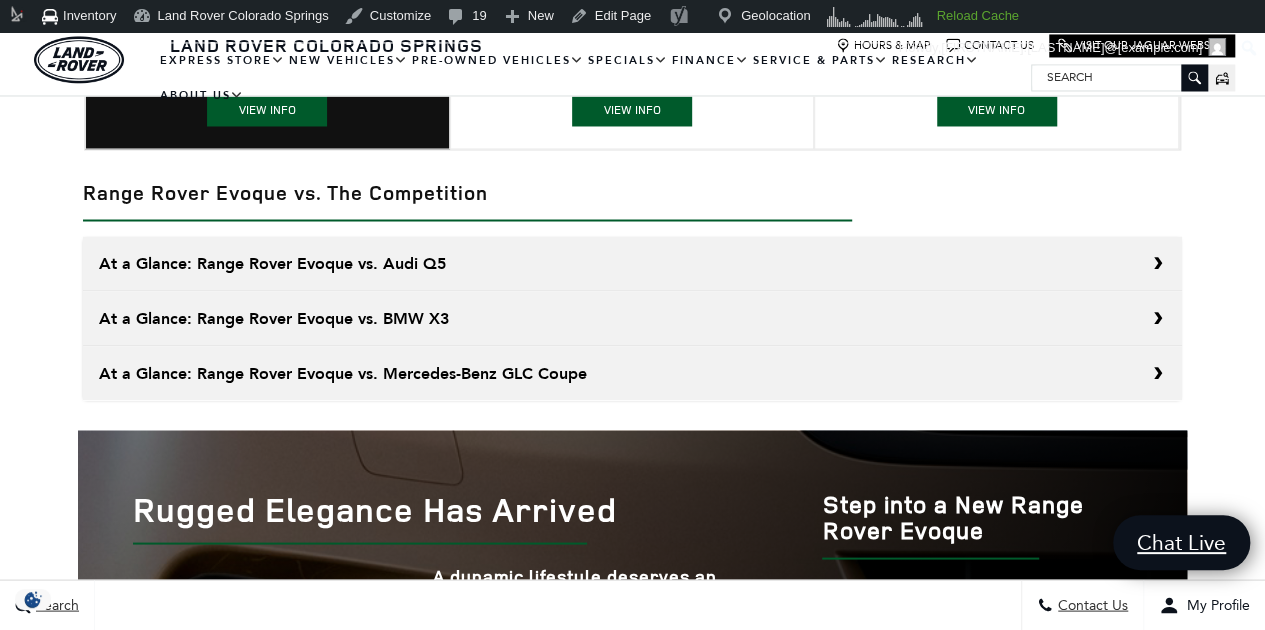 click on "PERFORMANCE
VIEW INFO" at bounding box center [267, 84] 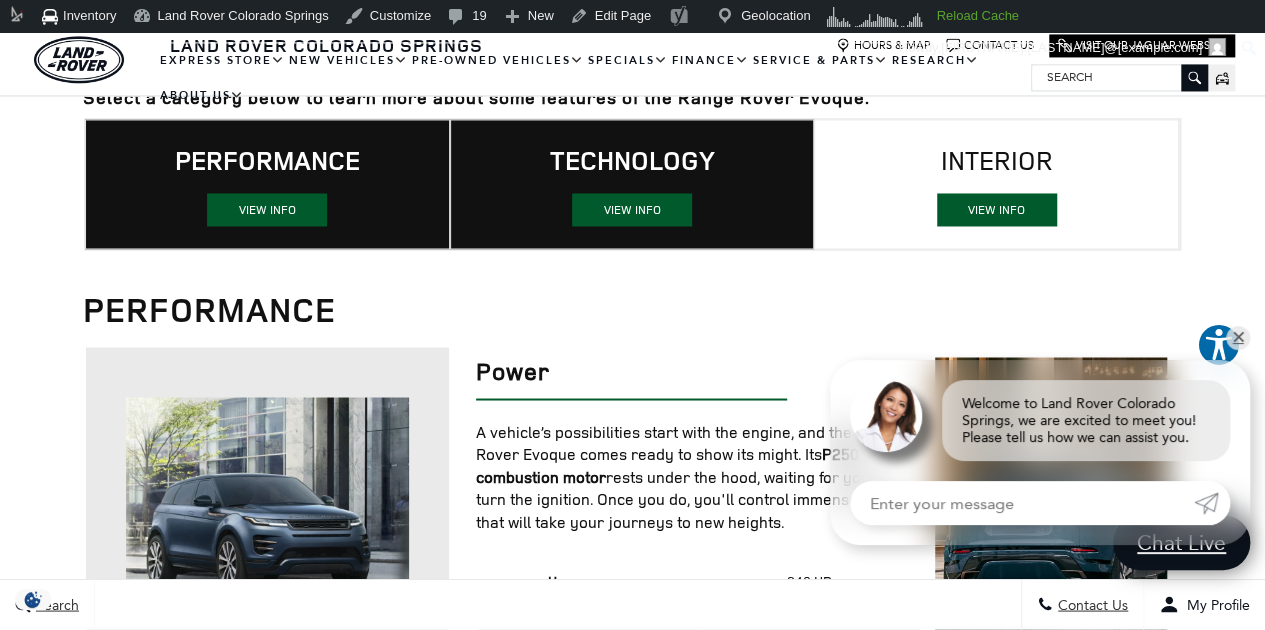 click on "TECHNOLOGY
VIEW INFO" at bounding box center (632, 184) 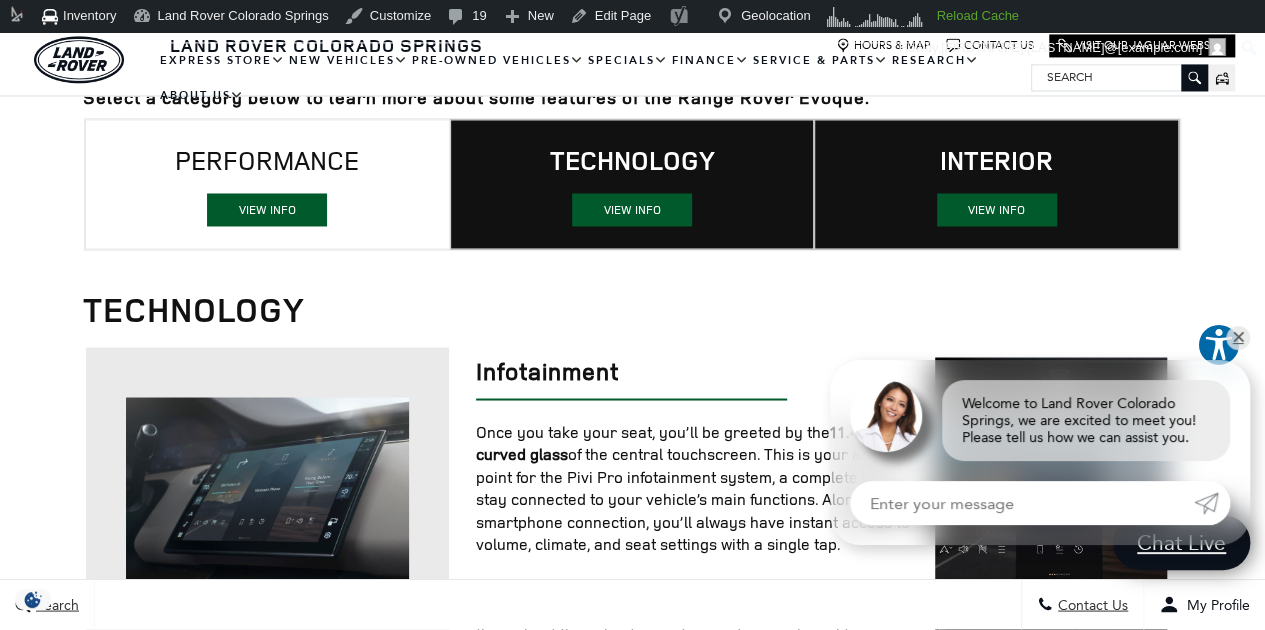 click on "INTERIOR
VIEW INFO" at bounding box center (996, 184) 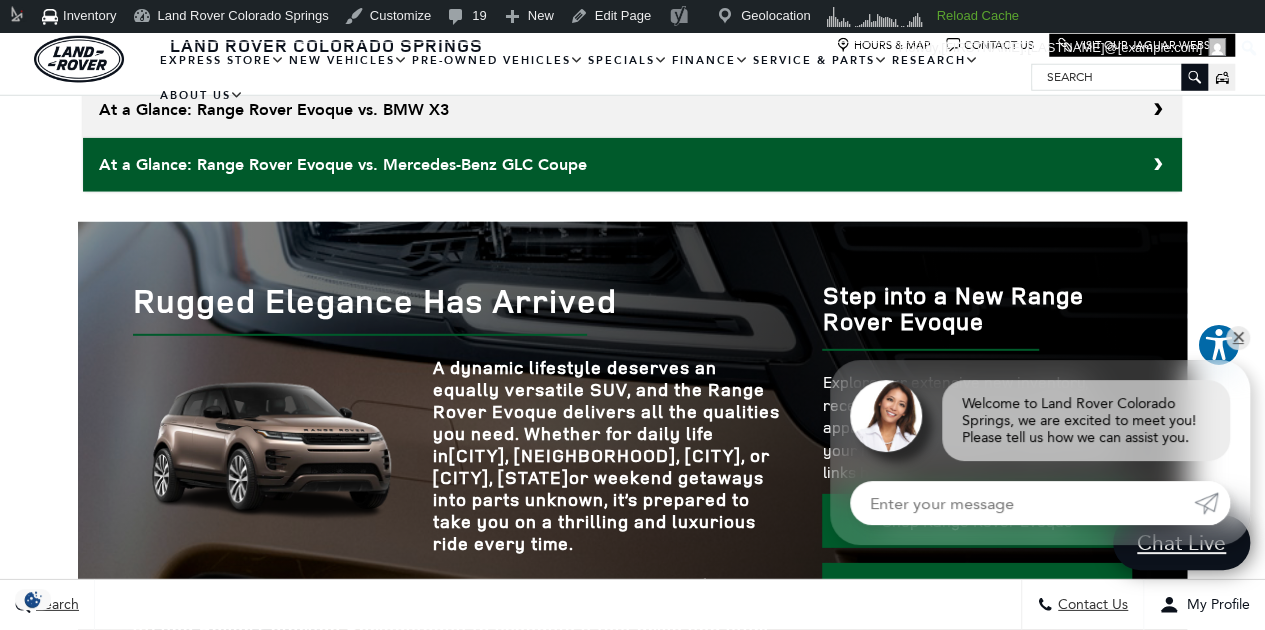 click on "At a Glance: Range Rover Evoque vs. Mercedes-Benz GLC Coupe" at bounding box center (632, 165) 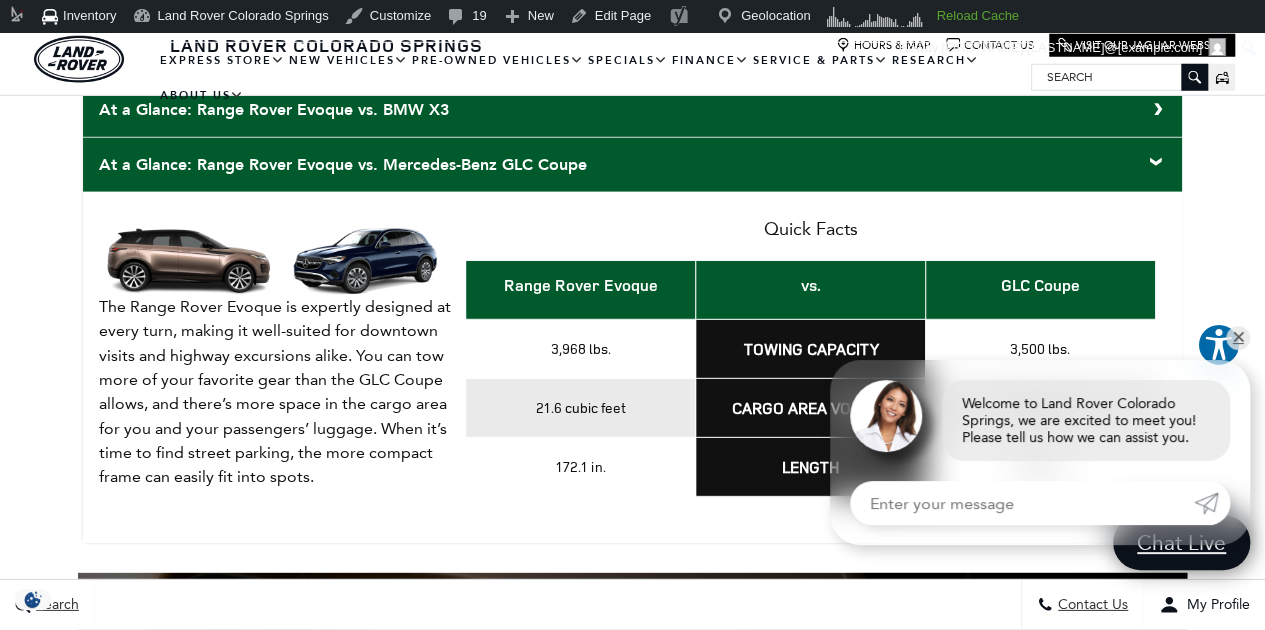 click on "At a Glance: Range Rover Evoque vs. BMW X3" at bounding box center (632, 110) 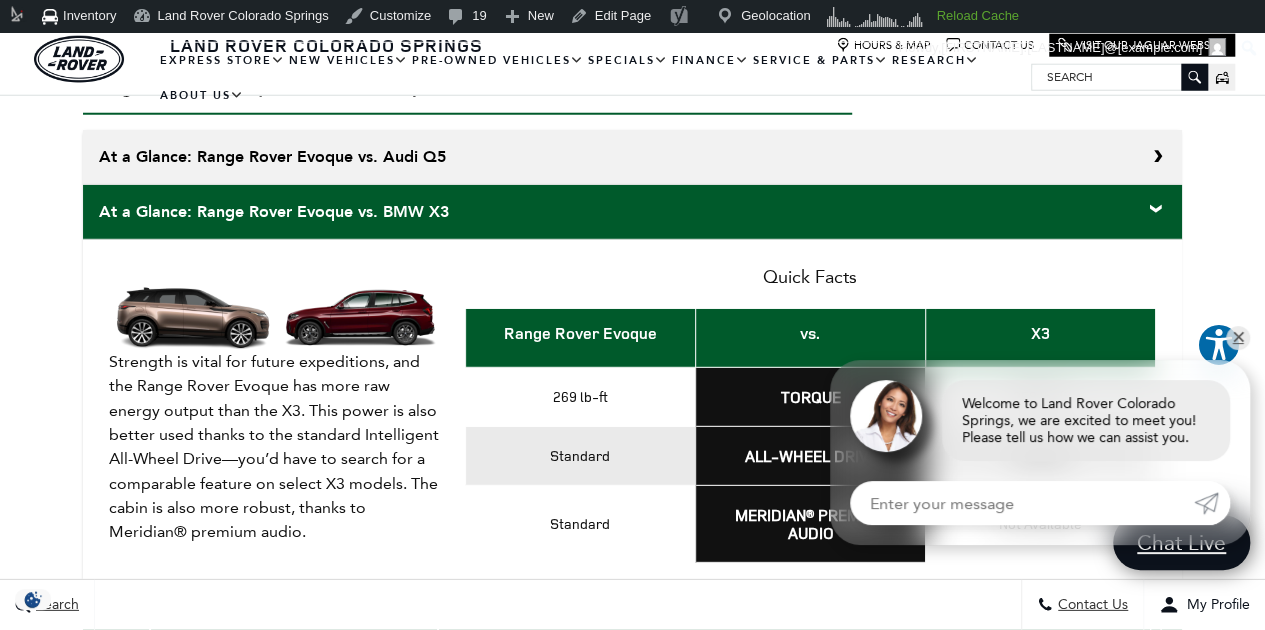 scroll, scrollTop: 2563, scrollLeft: 0, axis: vertical 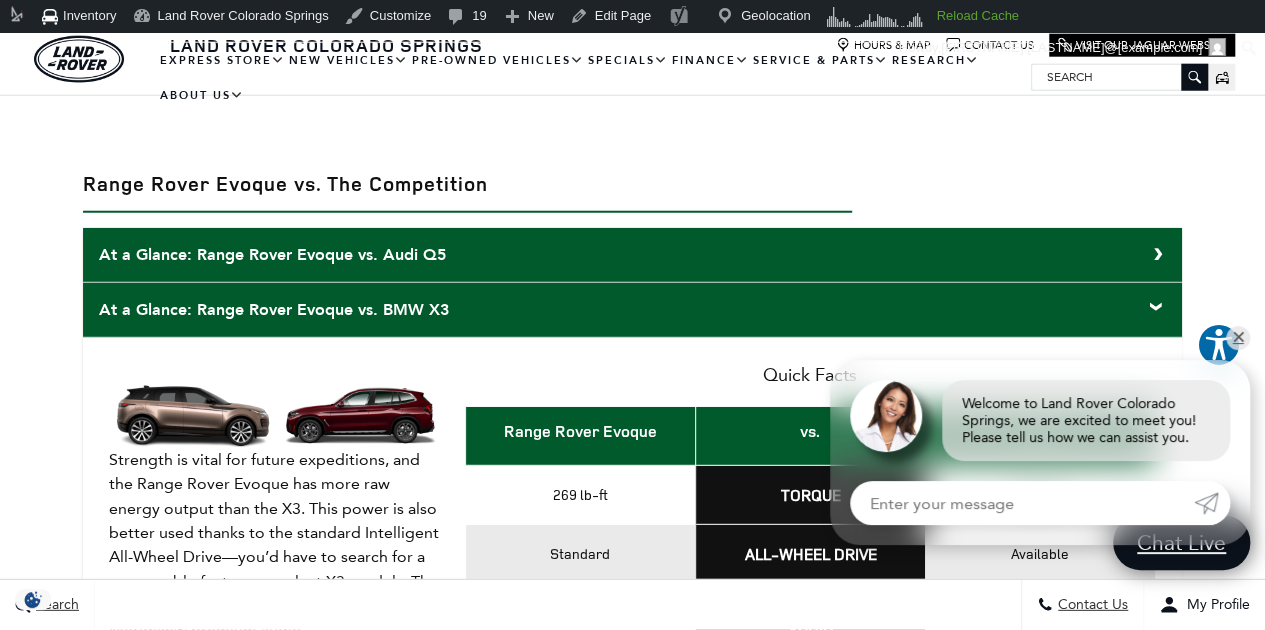 click on "At a Glance: Range Rover Evoque vs. Audi Q5" at bounding box center [632, 255] 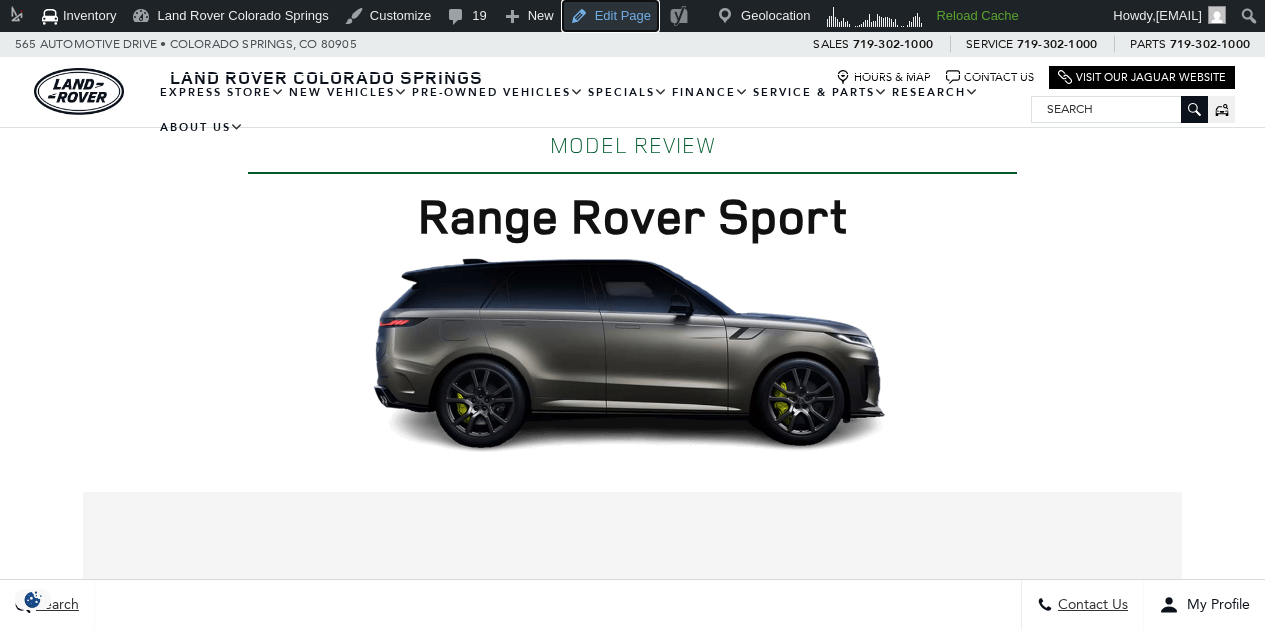 click on "Edit Page" at bounding box center (610, 16) 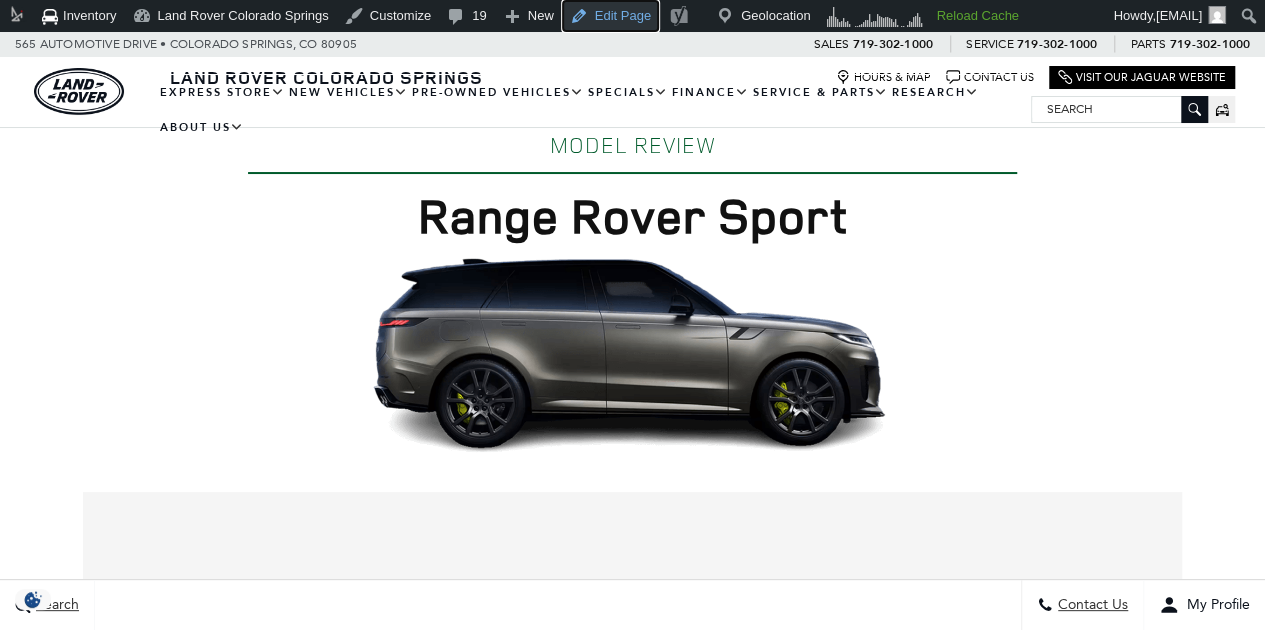 scroll, scrollTop: 0, scrollLeft: 0, axis: both 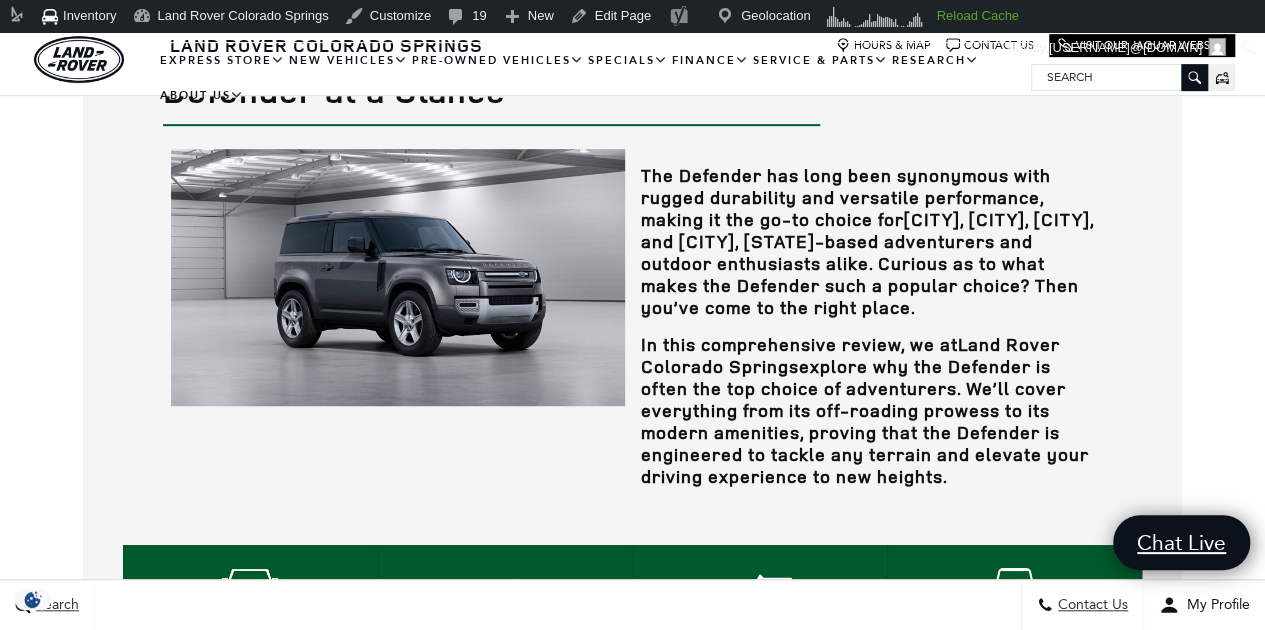 drag, startPoint x: 914, startPoint y: 224, endPoint x: 1058, endPoint y: 233, distance: 144.28098 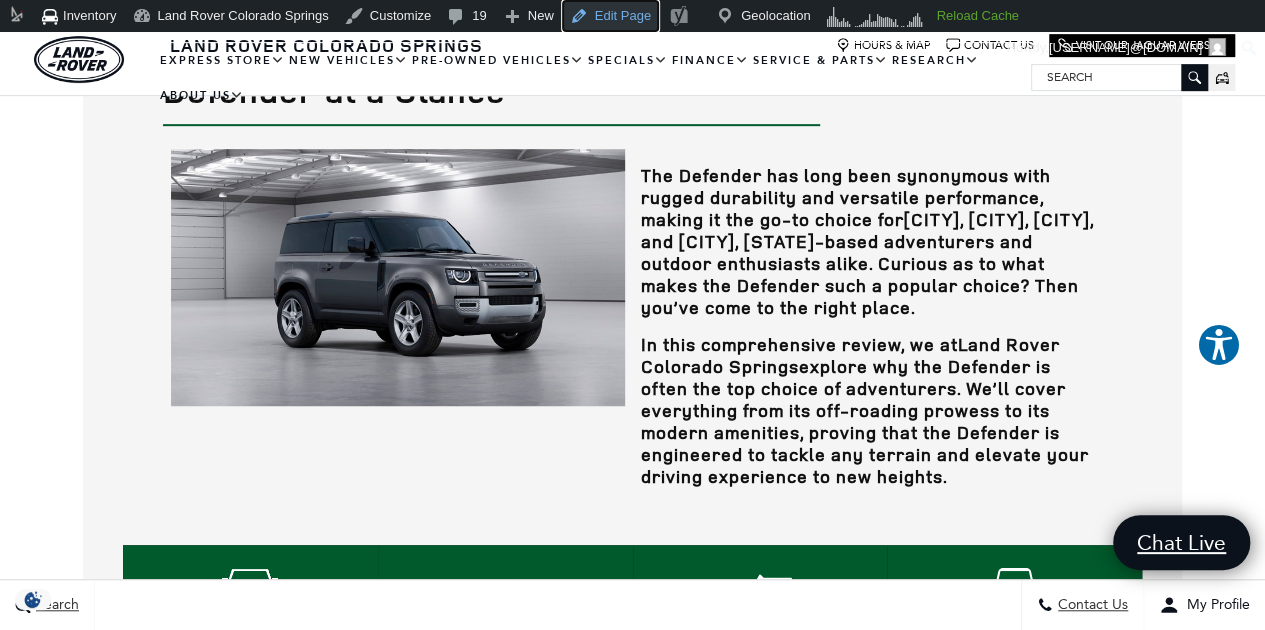 click on "Edit Page" at bounding box center [610, 16] 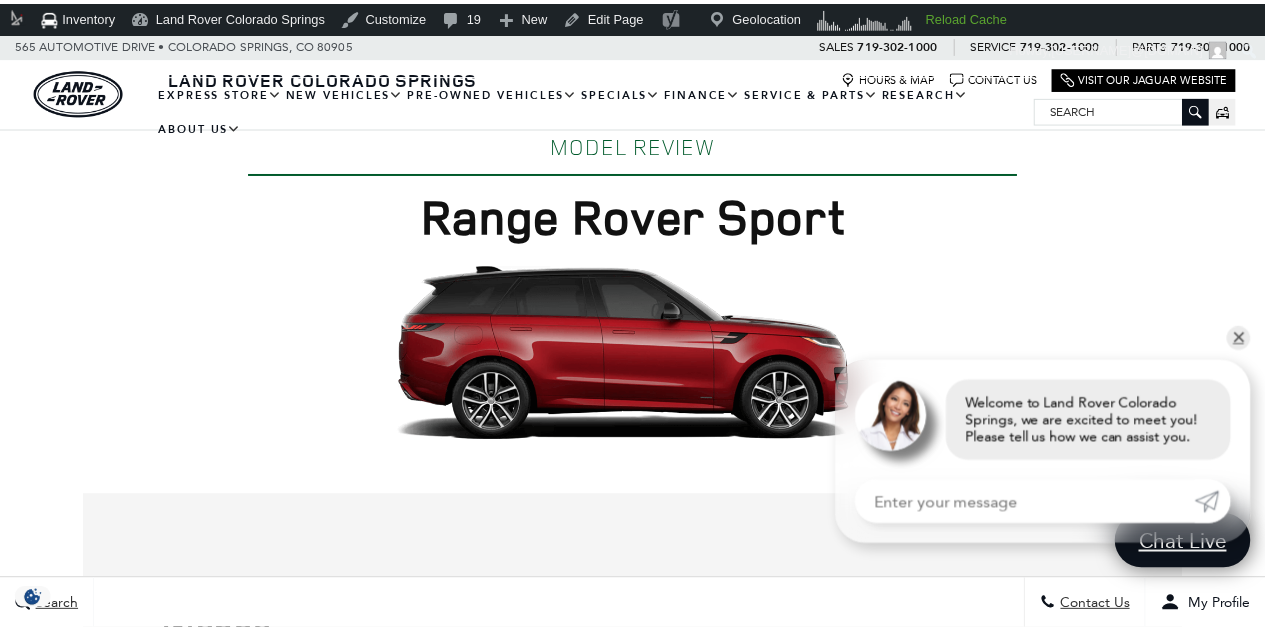 scroll, scrollTop: 0, scrollLeft: 0, axis: both 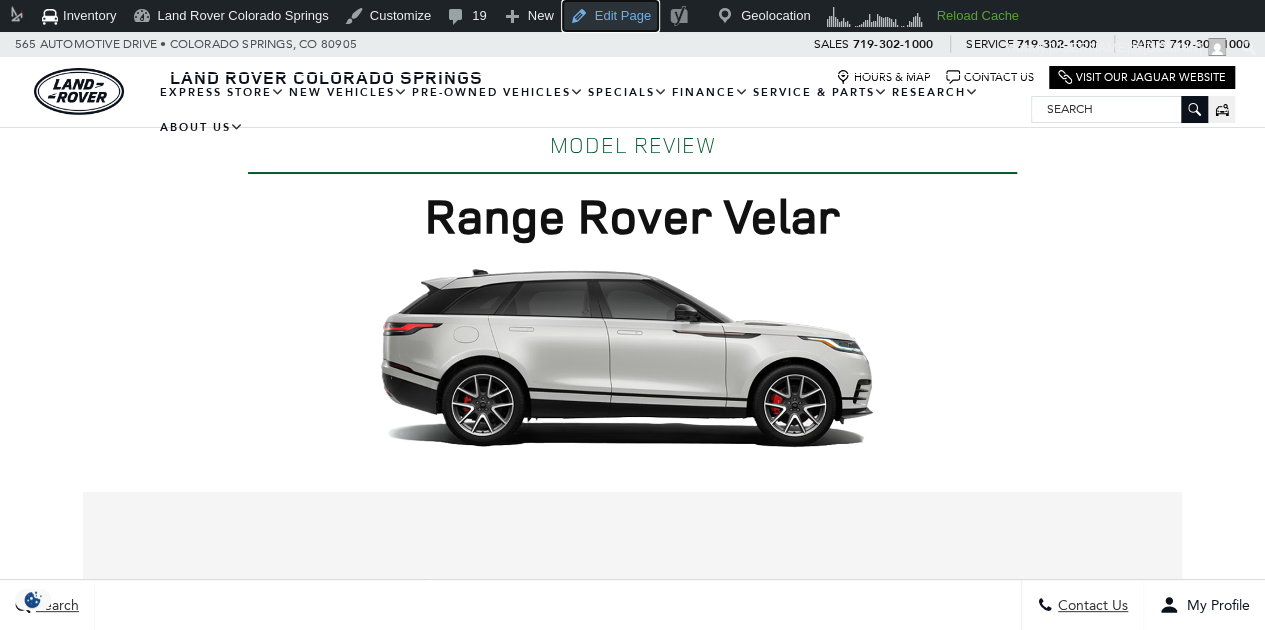 click on "Edit Page" at bounding box center (610, 16) 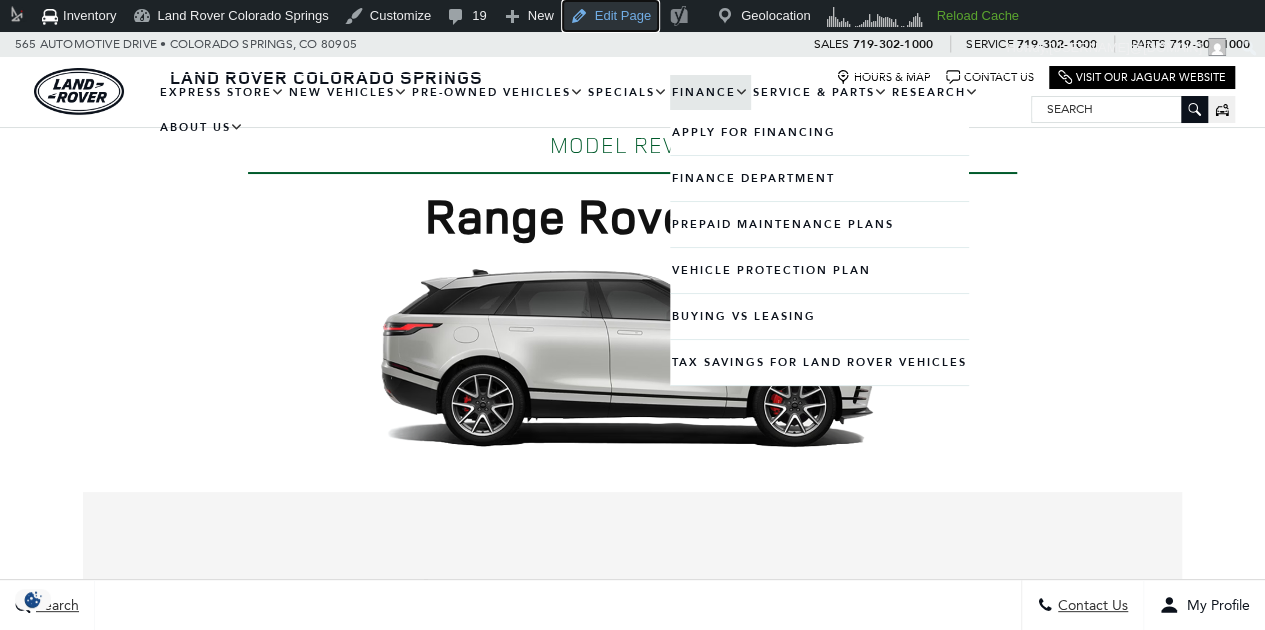 scroll, scrollTop: 0, scrollLeft: 0, axis: both 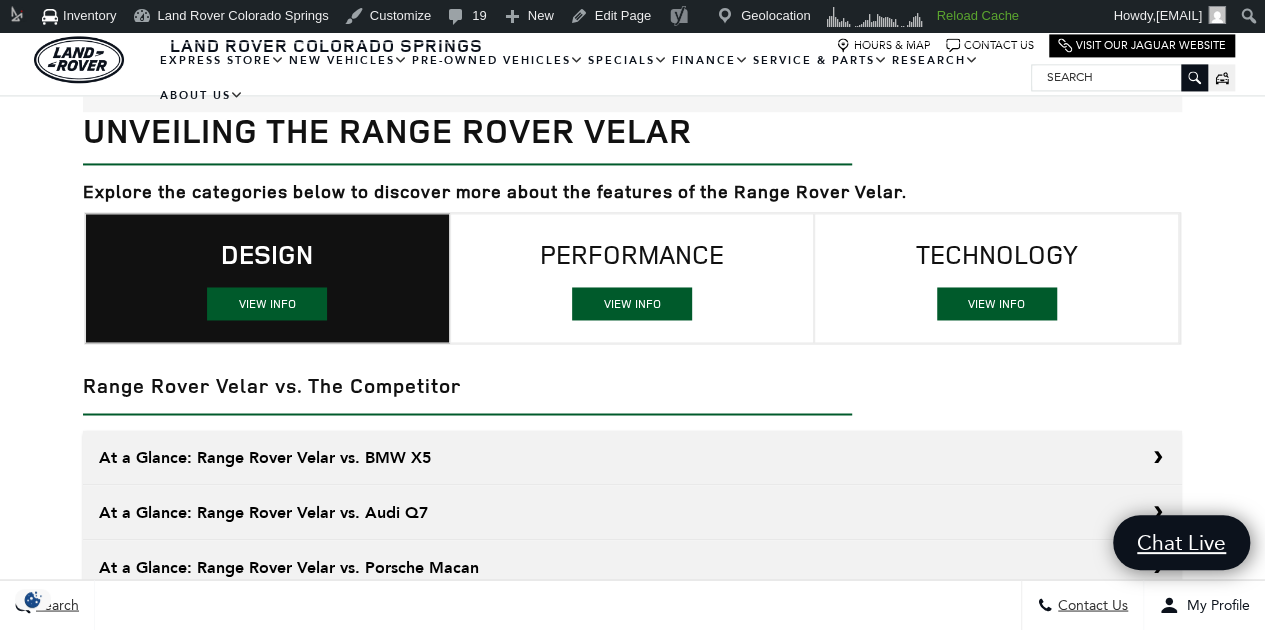 click on "DESIGN
VIEW INFO" at bounding box center (267, 278) 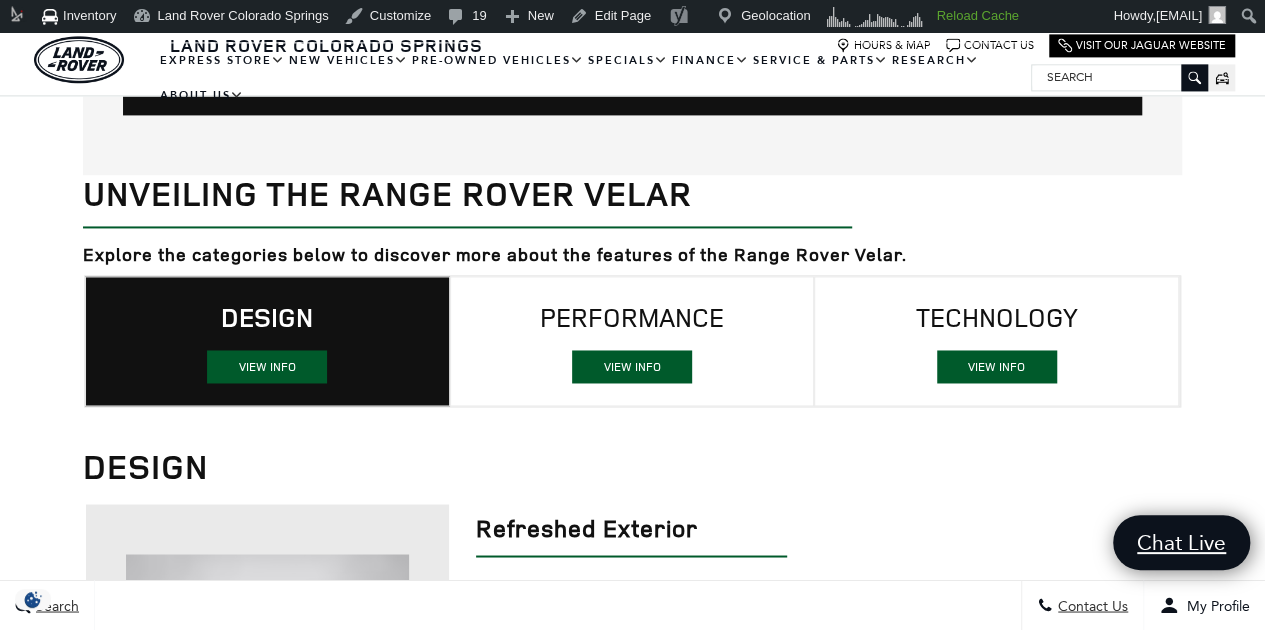 scroll, scrollTop: 1400, scrollLeft: 0, axis: vertical 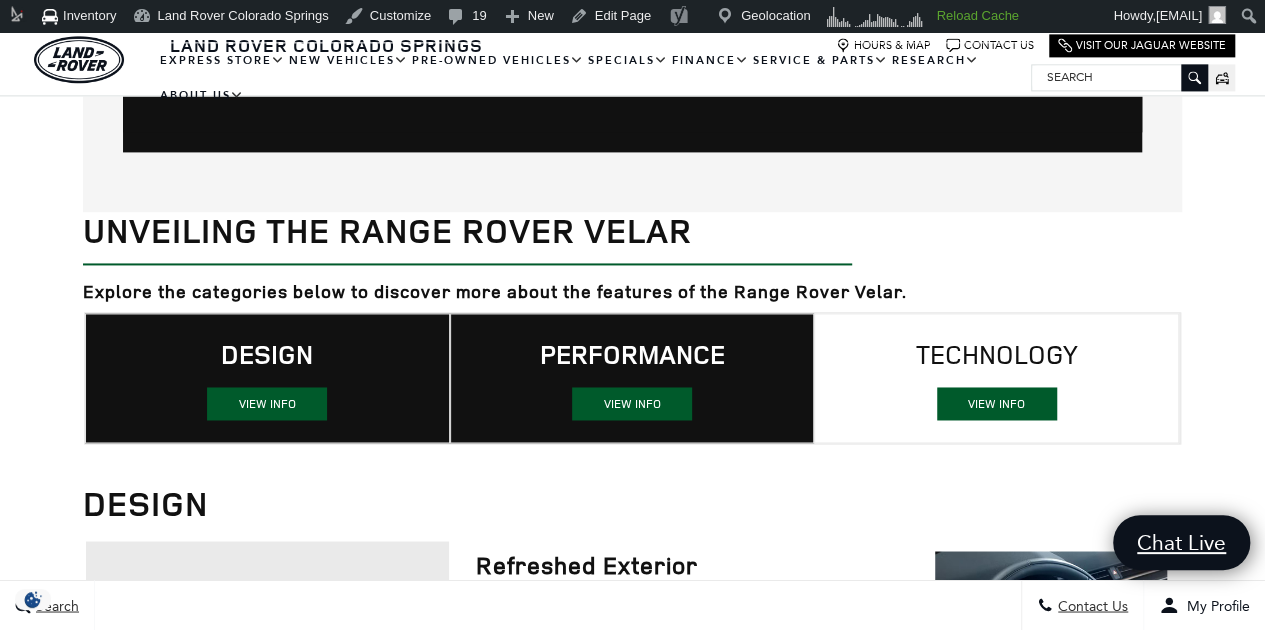 click on "PERFORMANCE" at bounding box center [632, 354] 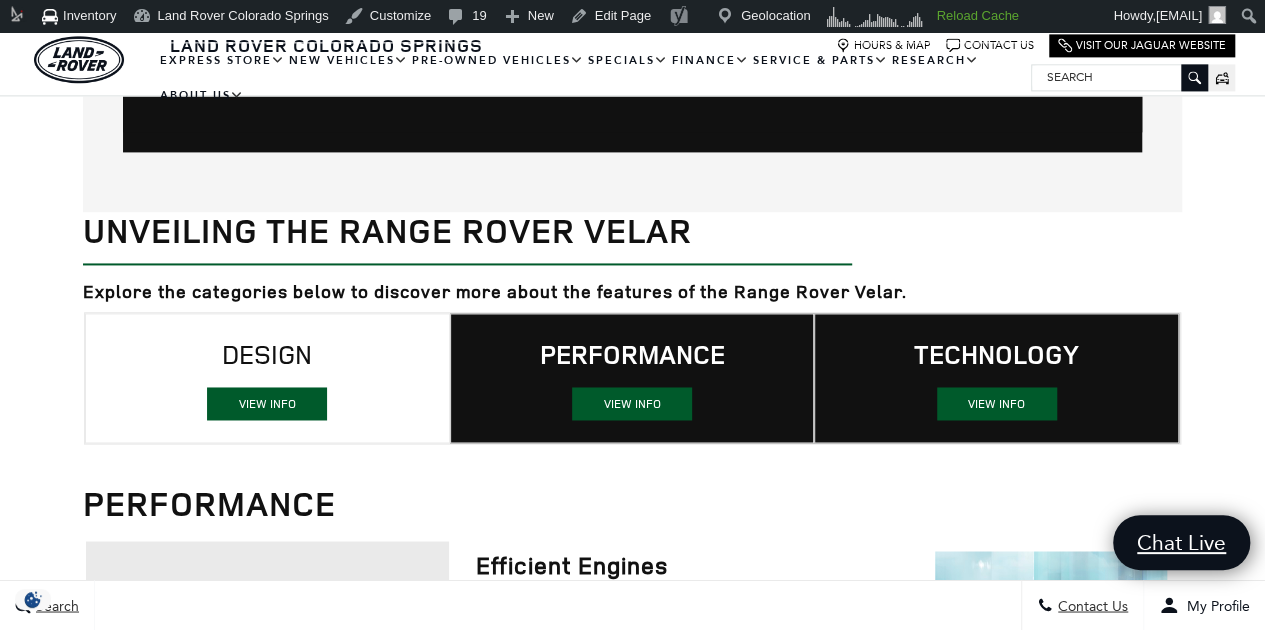 click on "TECHNOLOGY
VIEW INFO" at bounding box center [996, 378] 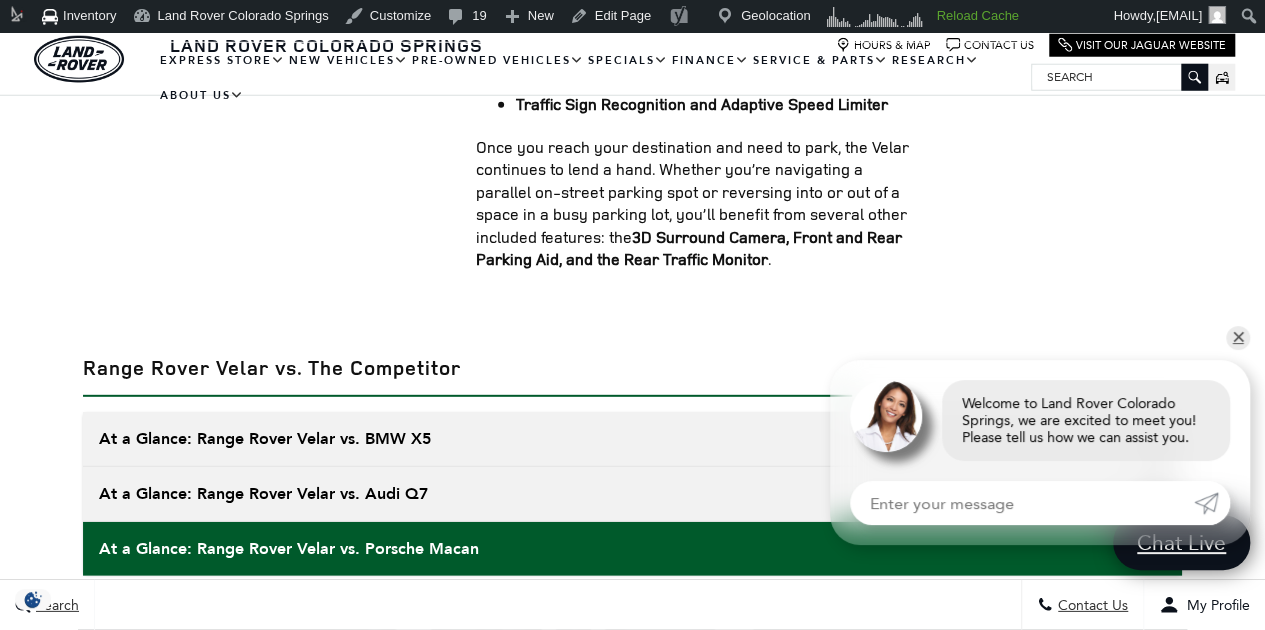 scroll, scrollTop: 2800, scrollLeft: 0, axis: vertical 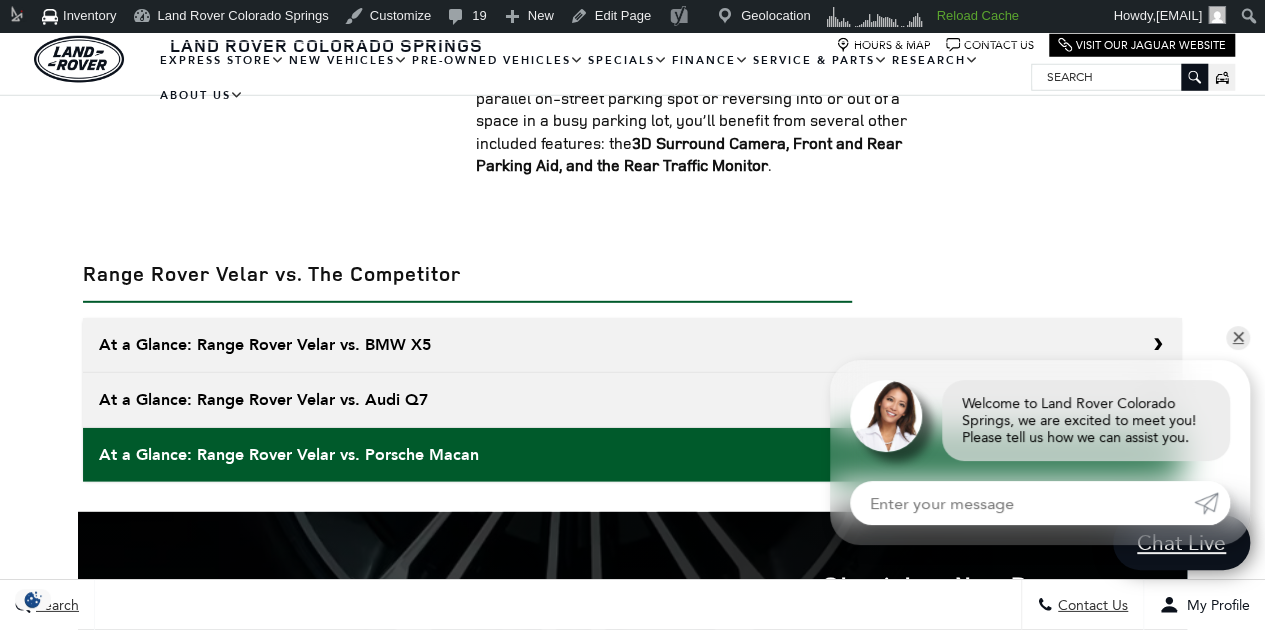 click on "At a Glance: Range Rover Velar vs. Porsche Macan" at bounding box center (632, 455) 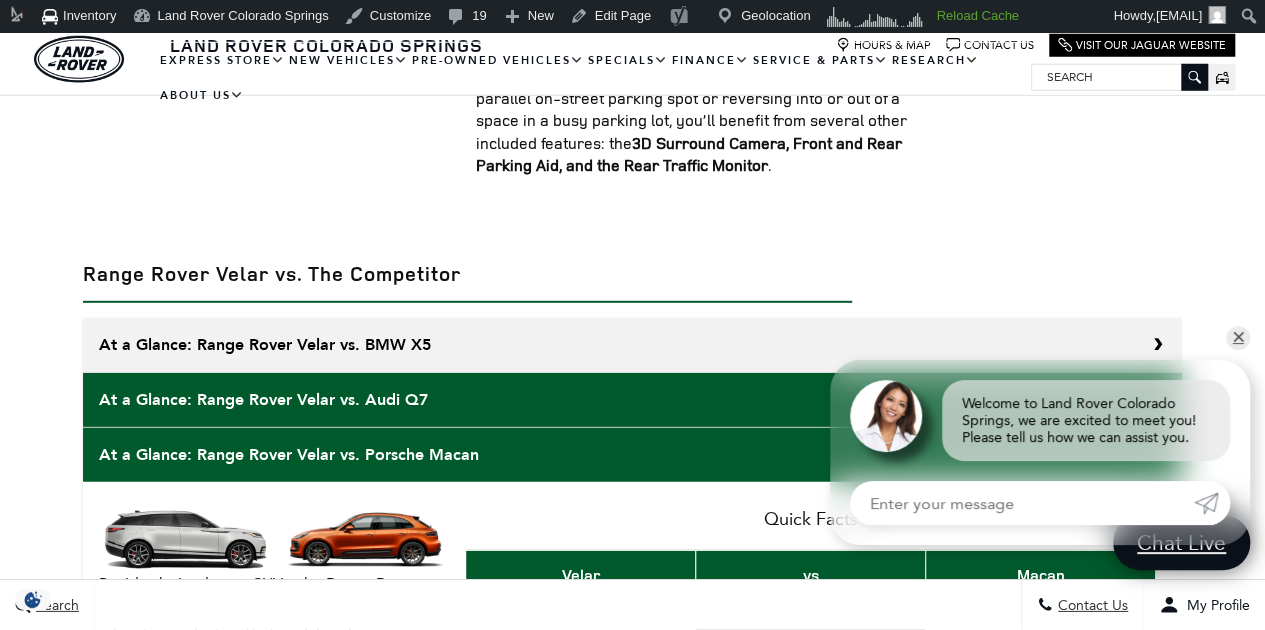 click on "At a Glance: Range Rover Velar vs. Audi Q7" at bounding box center (632, 400) 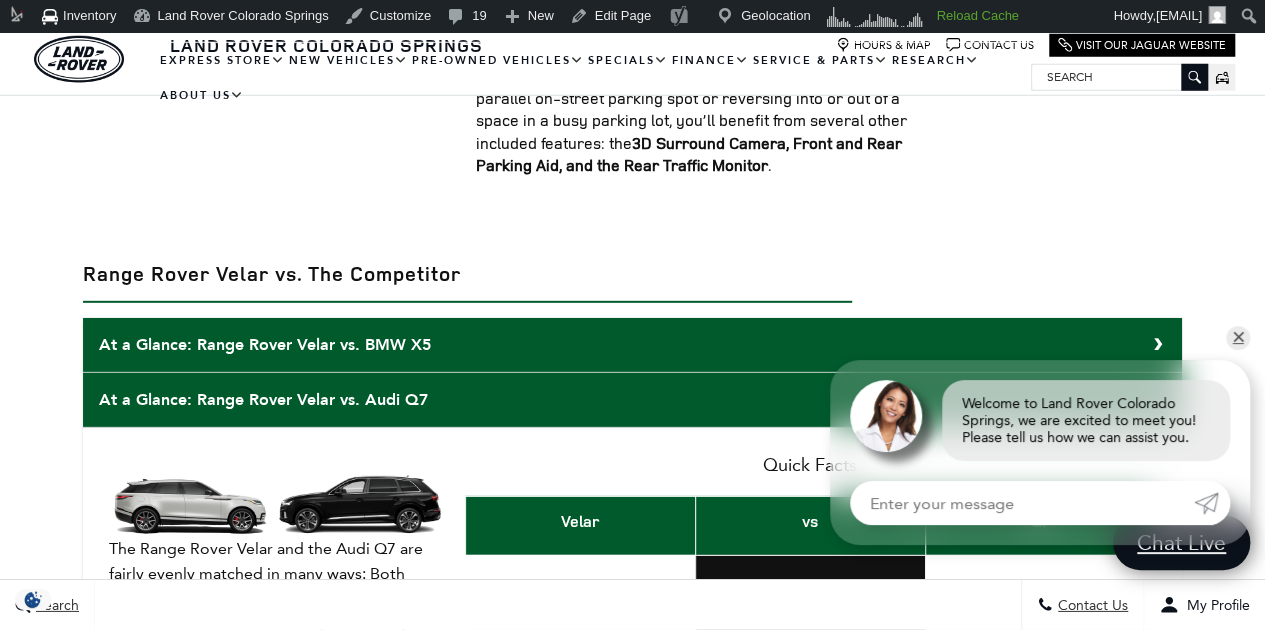 click on "At a Glance: Range Rover Velar vs. BMW X5" at bounding box center (632, 345) 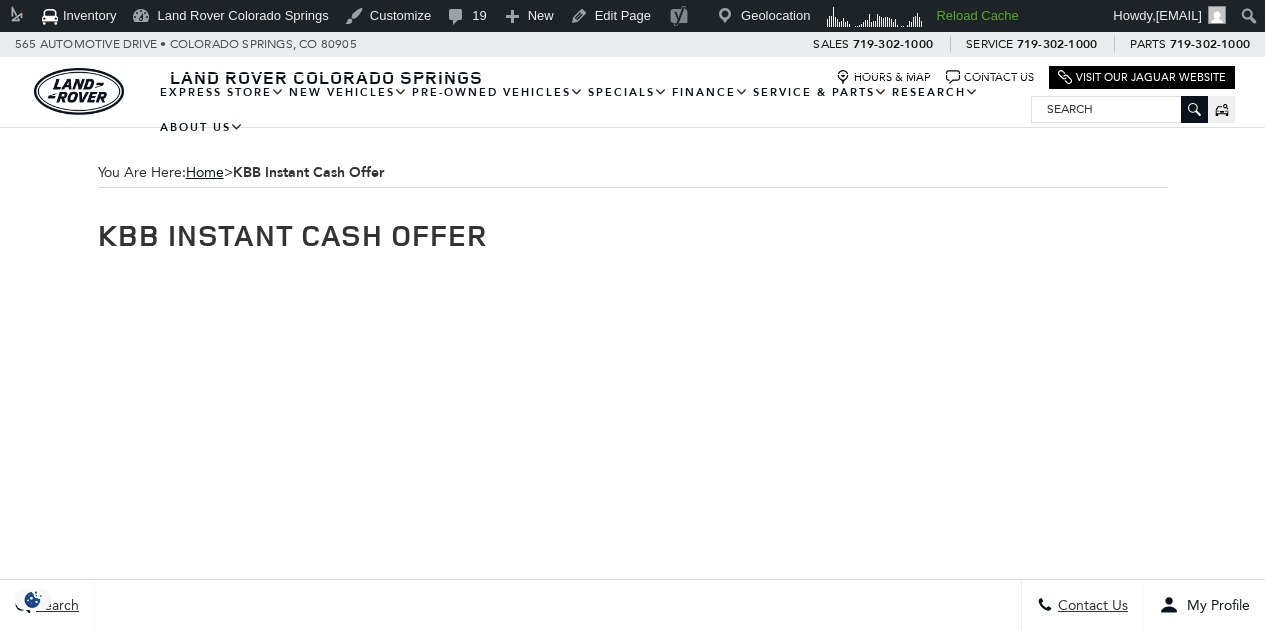 scroll, scrollTop: 0, scrollLeft: 0, axis: both 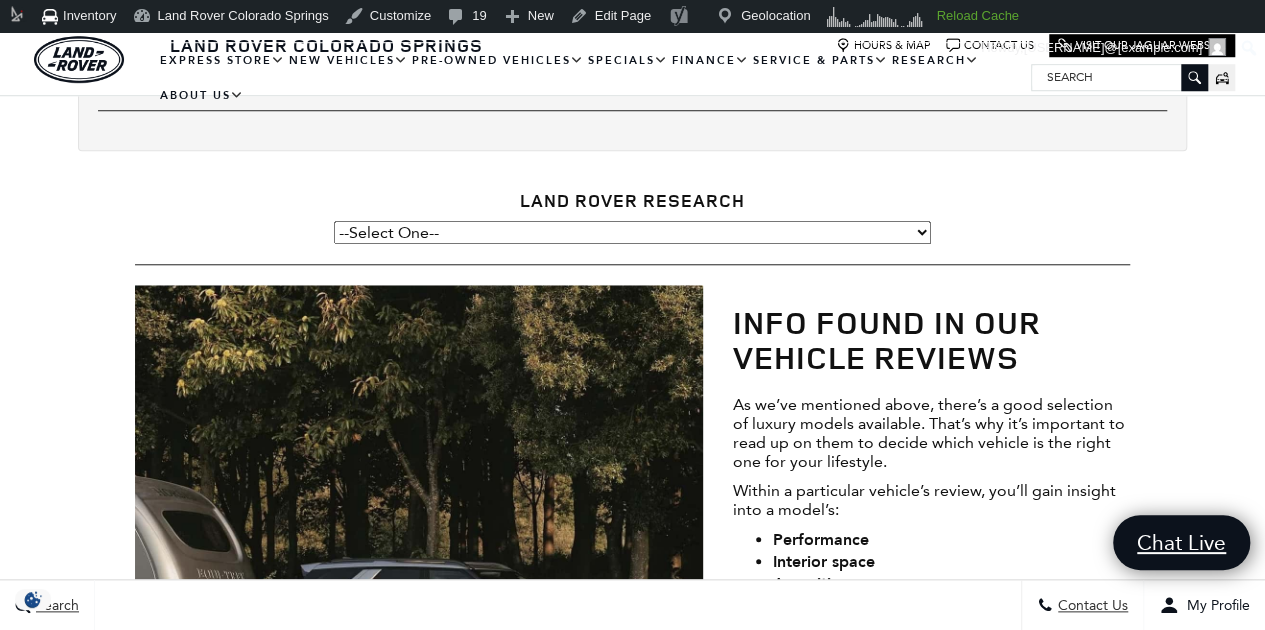 drag, startPoint x: 546, startPoint y: 246, endPoint x: 550, endPoint y: 261, distance: 15.524175 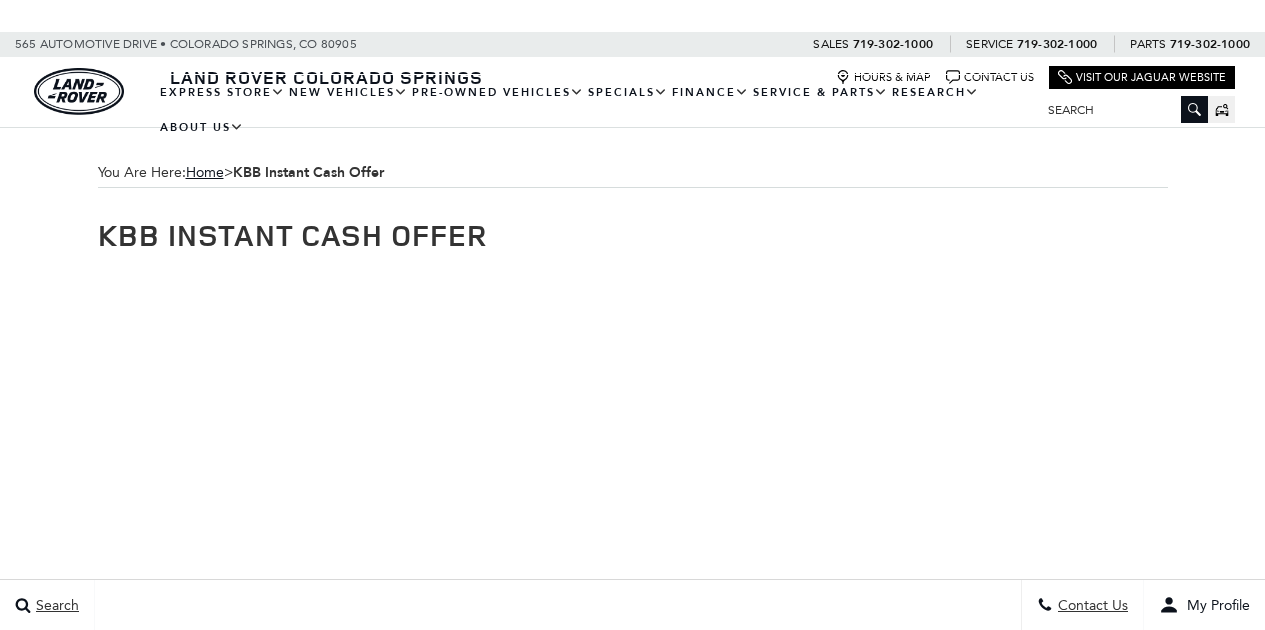 scroll, scrollTop: 0, scrollLeft: 0, axis: both 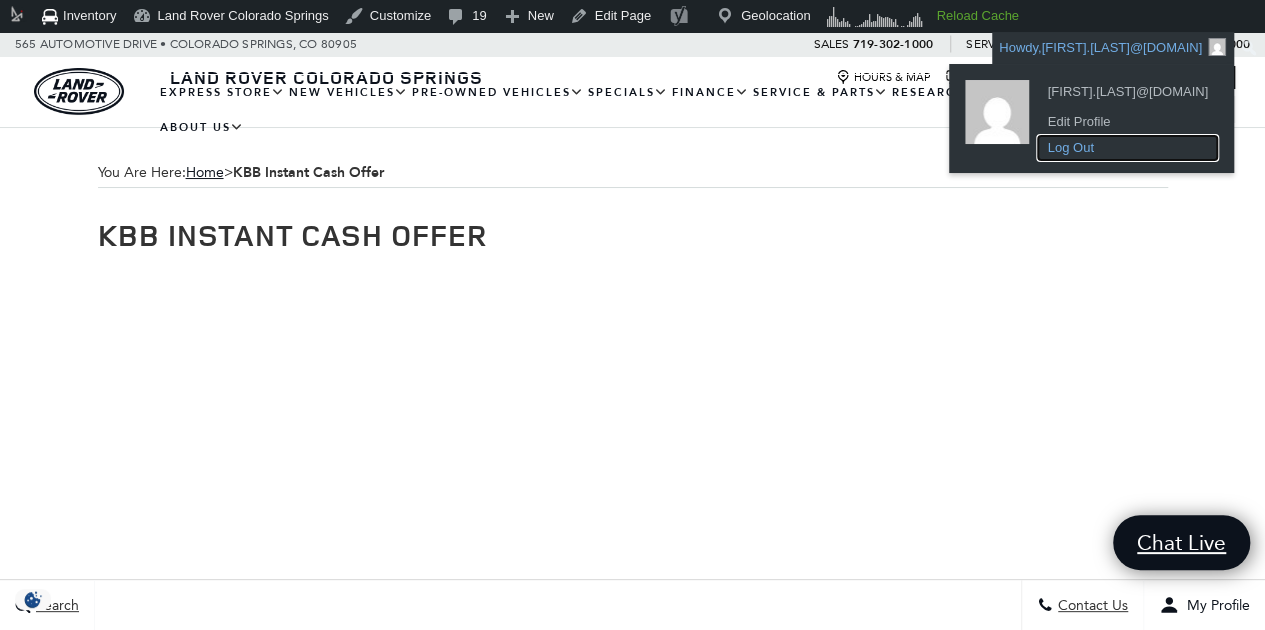 click on "Log Out" at bounding box center [1127, 148] 